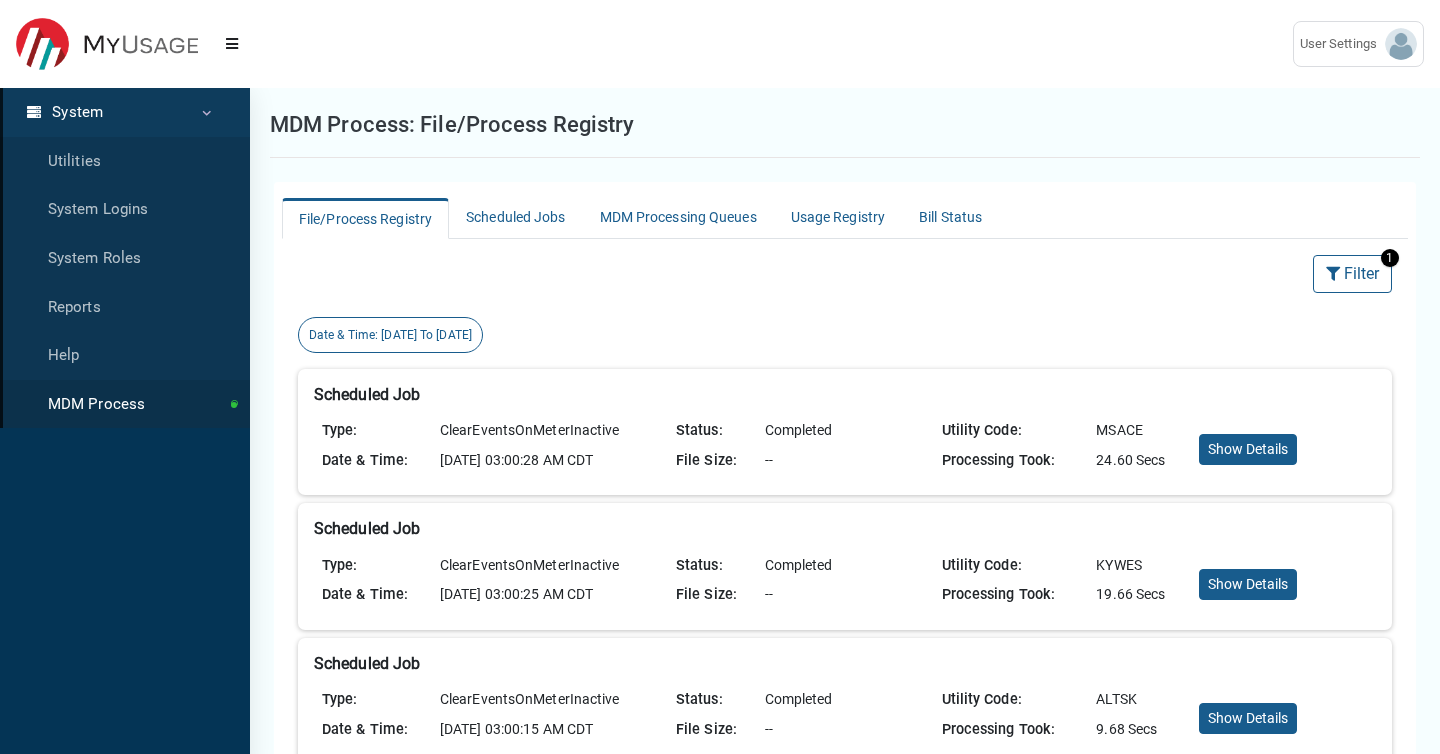 select on "25 per page" 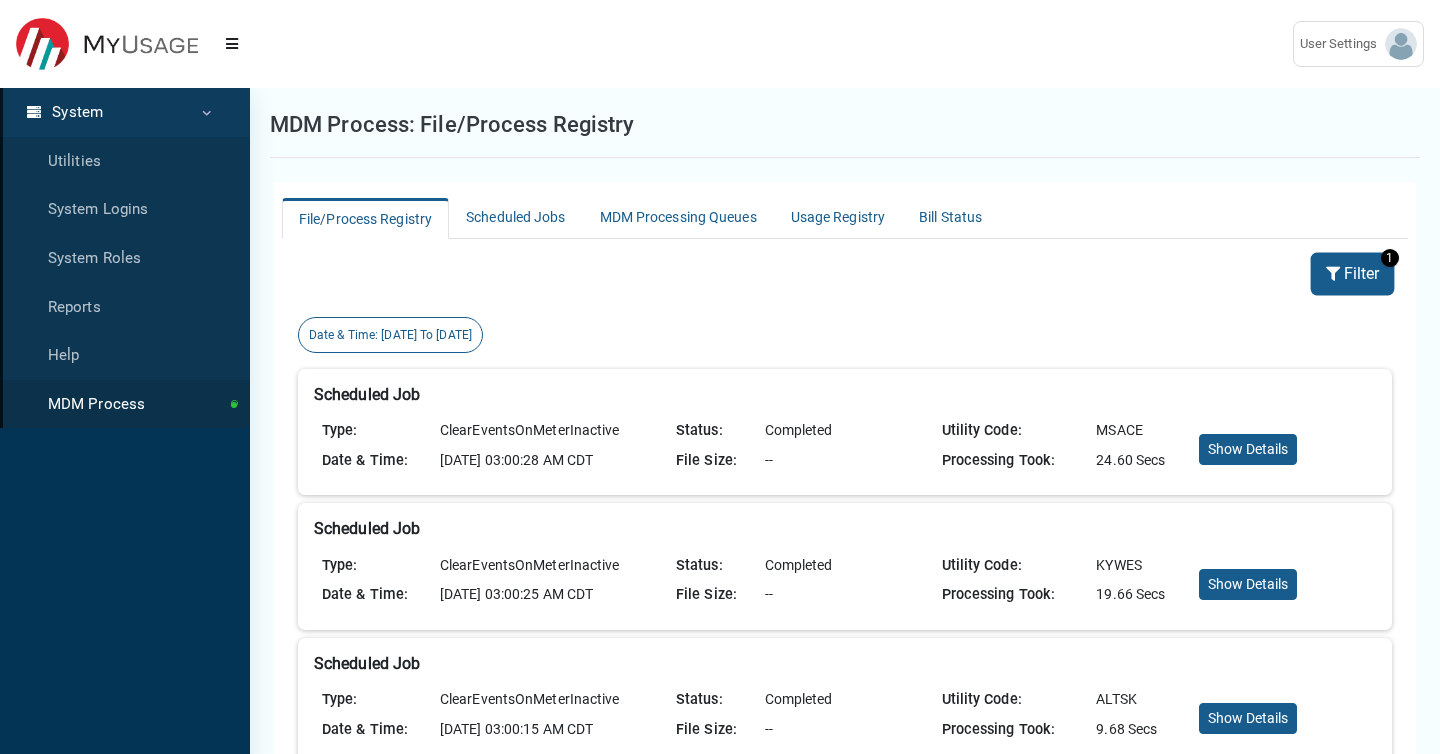 click on "Filter" at bounding box center [1352, 274] 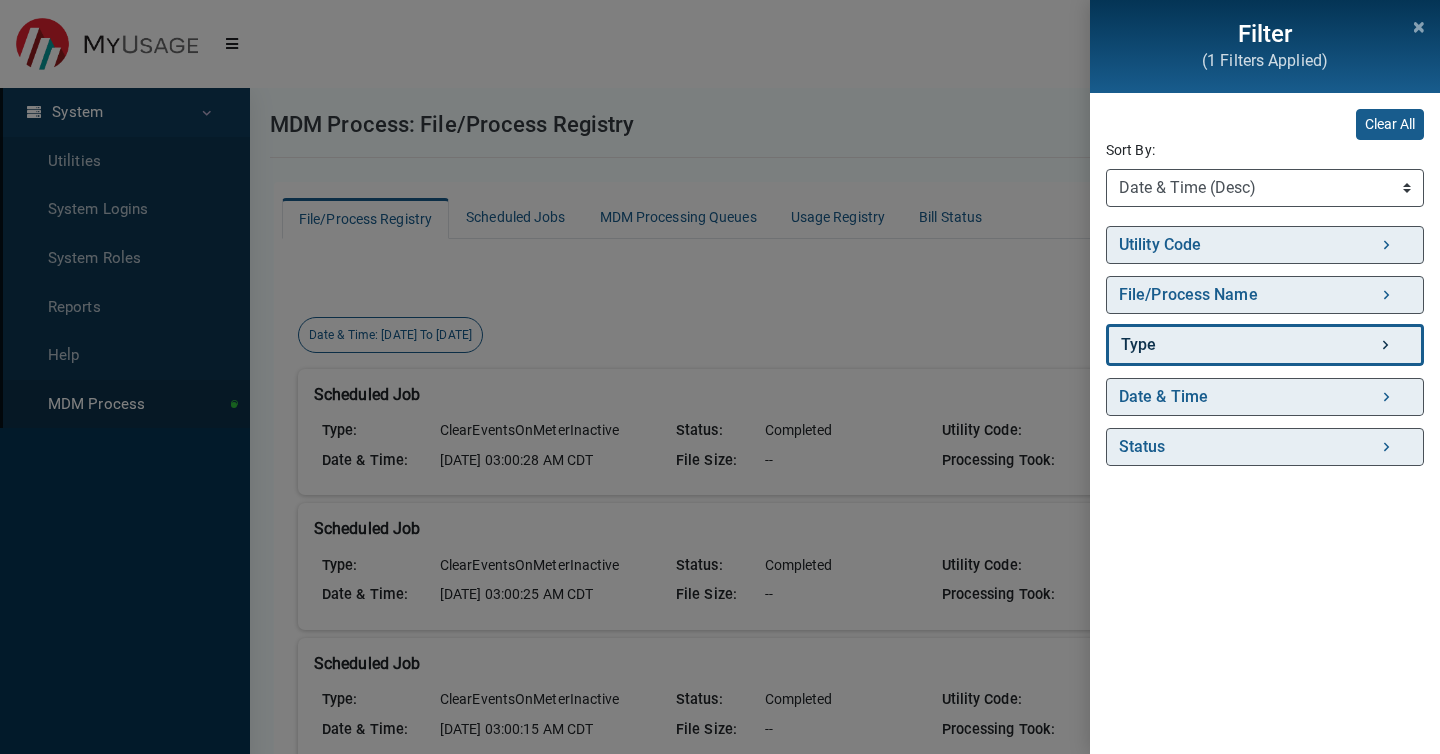 click on "Type" at bounding box center (1265, 345) 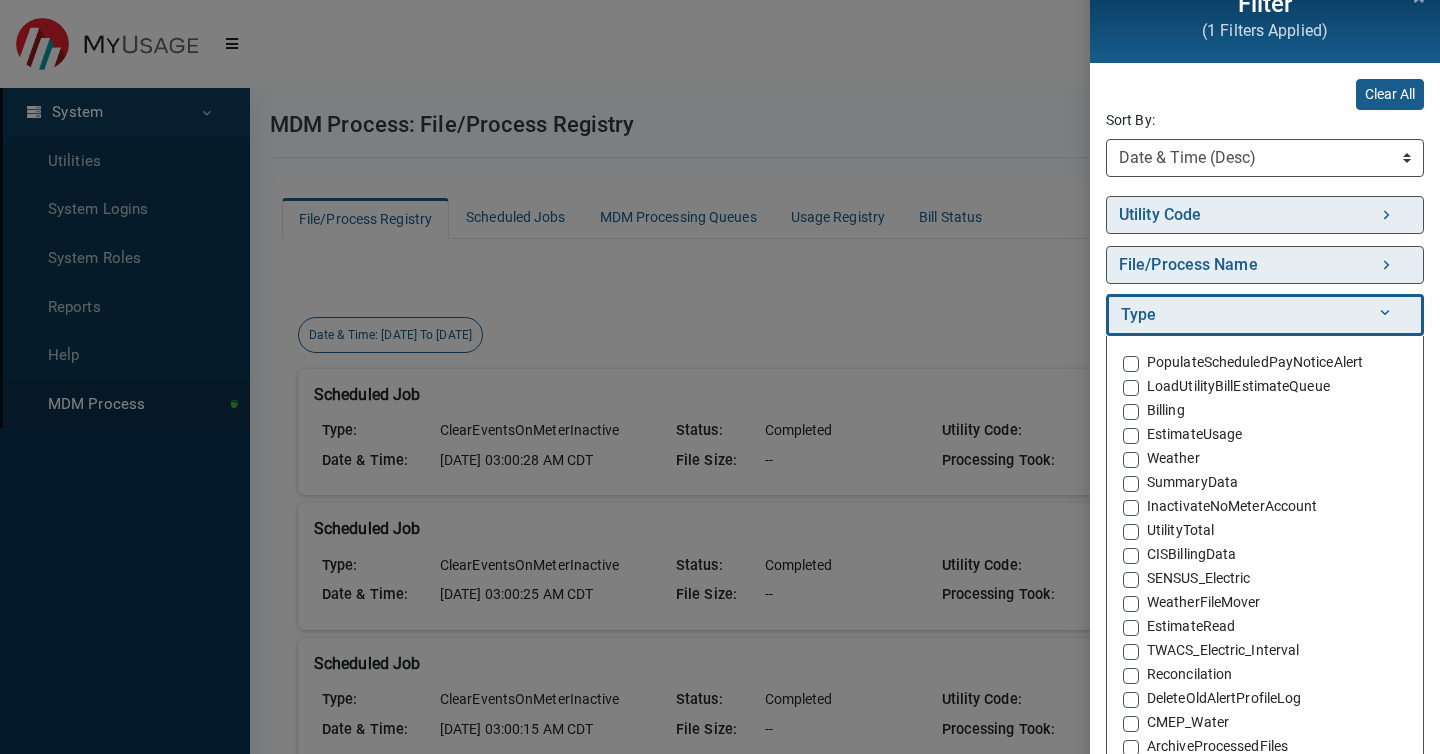scroll, scrollTop: 33, scrollLeft: 0, axis: vertical 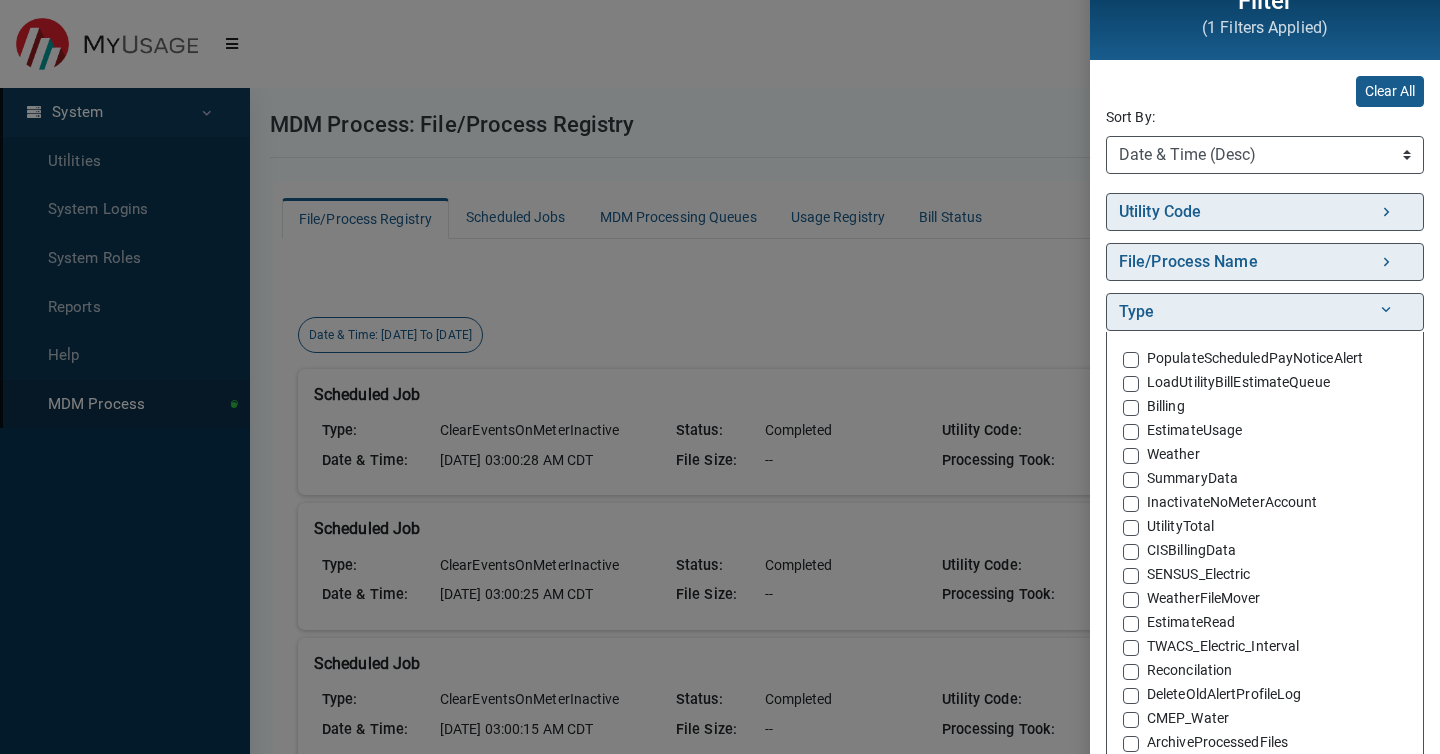click on "SENSUS_Electric" at bounding box center (1265, 576) 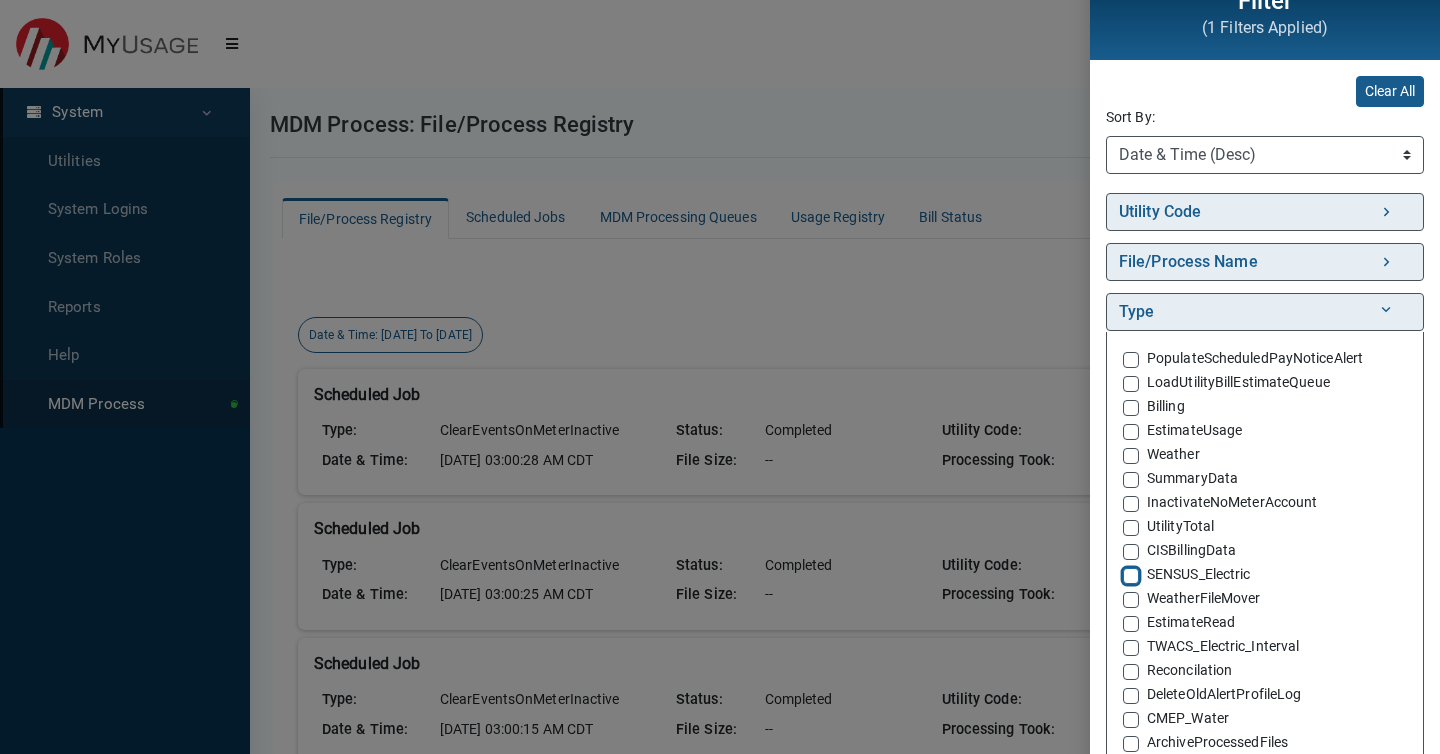 click on "SENSUS_Electric" at bounding box center [1131, 574] 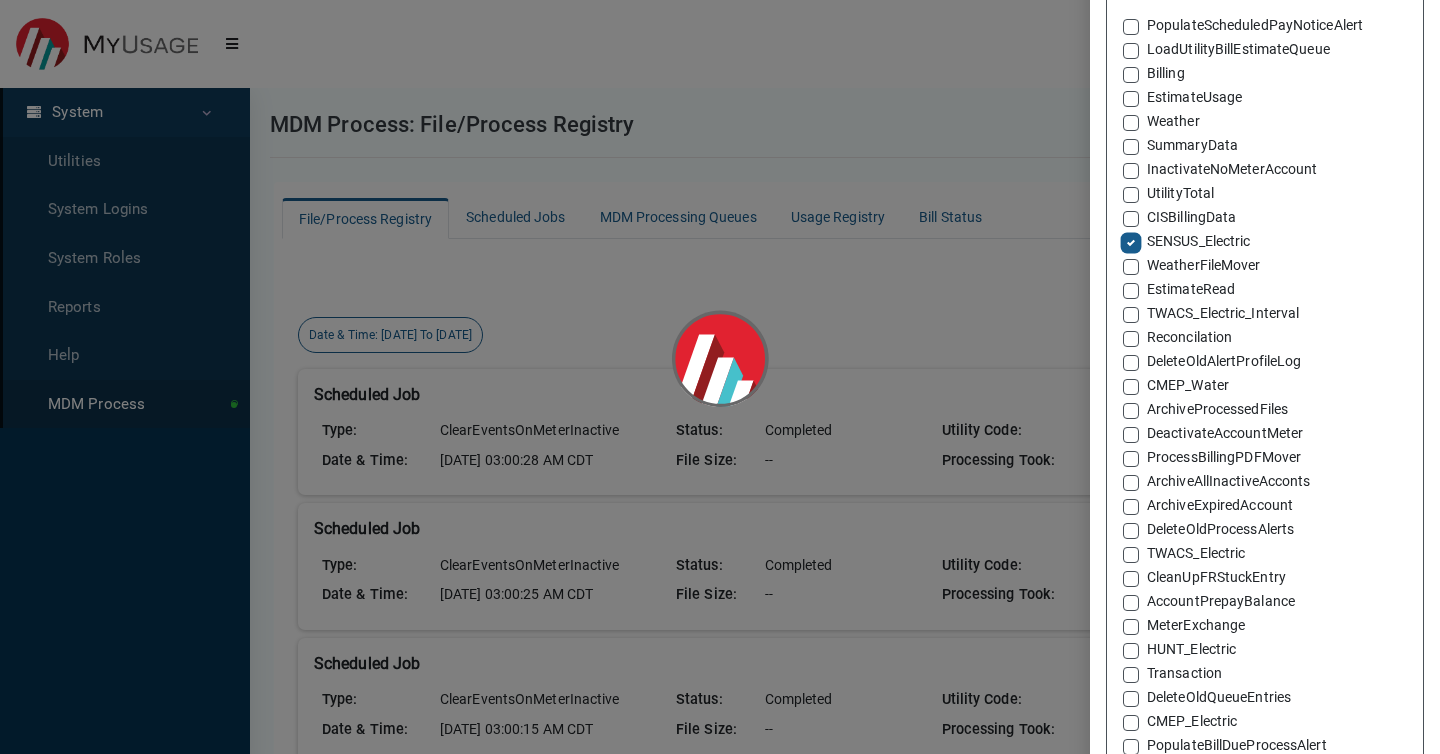 scroll, scrollTop: 380, scrollLeft: 0, axis: vertical 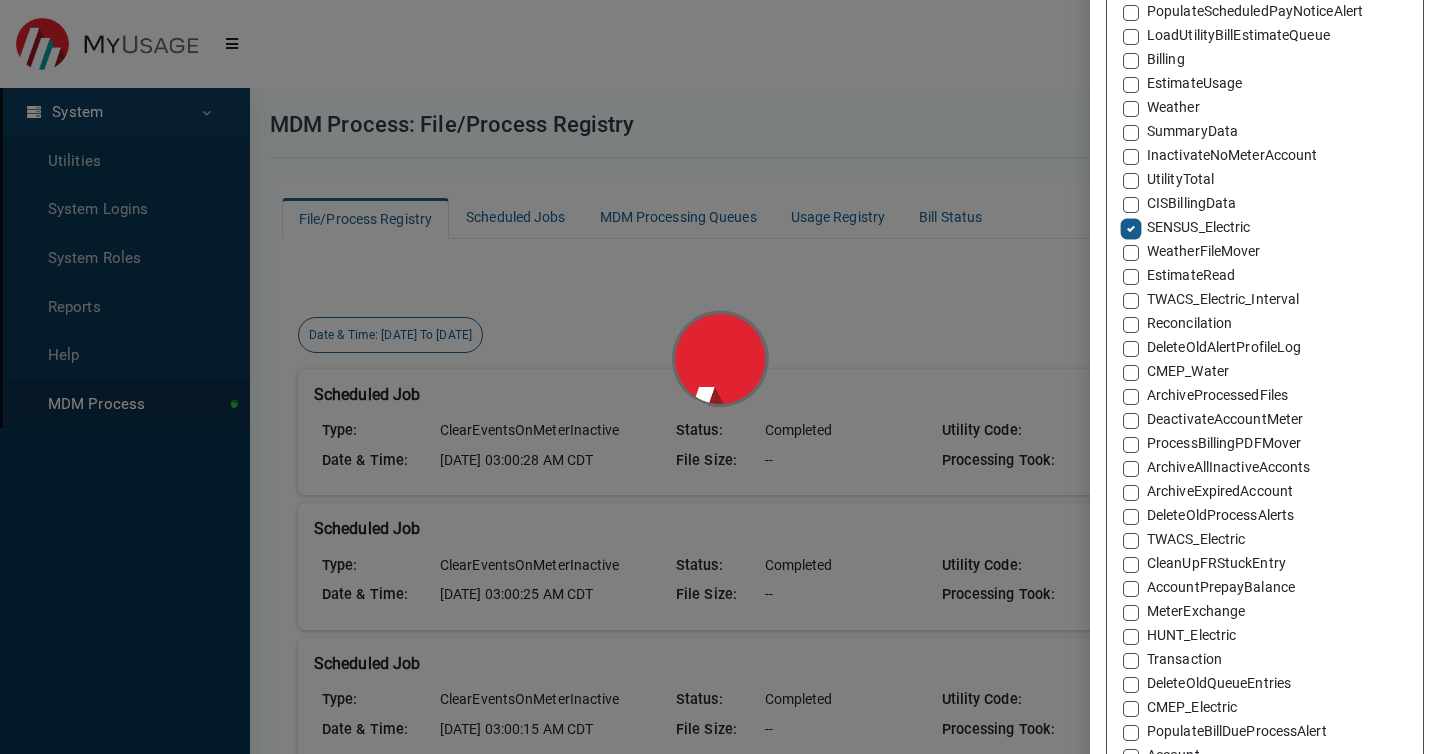 checkbox on "true" 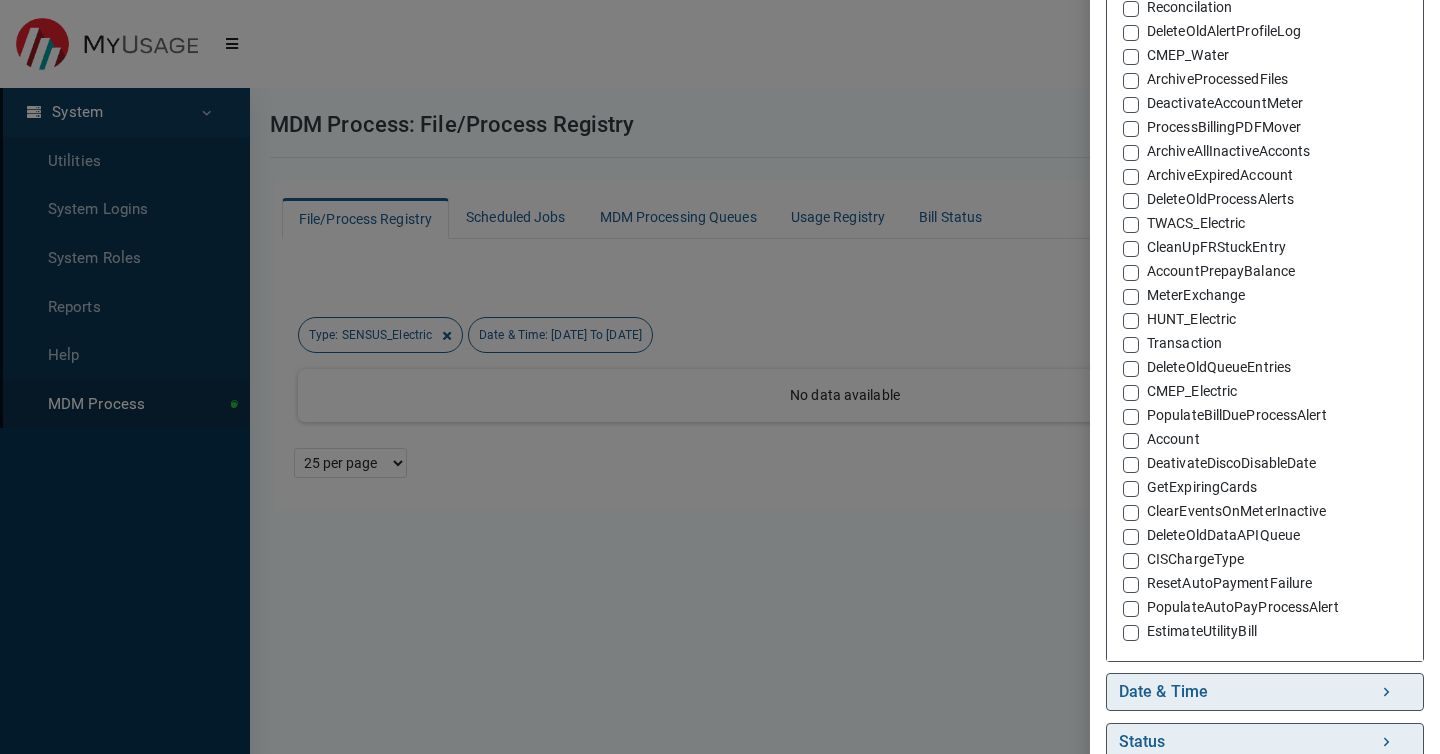 scroll, scrollTop: 720, scrollLeft: 0, axis: vertical 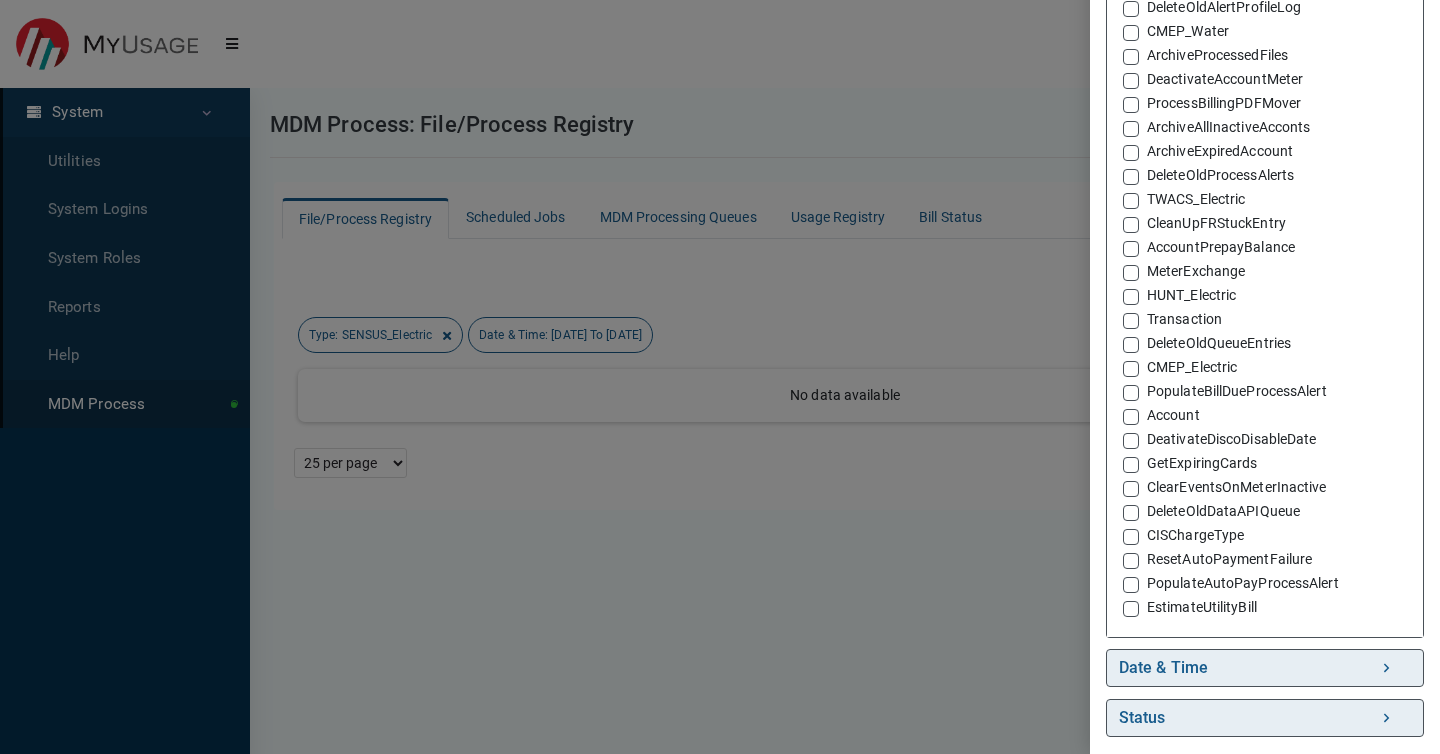 click on "CMEP_Electric" at bounding box center (1192, 367) 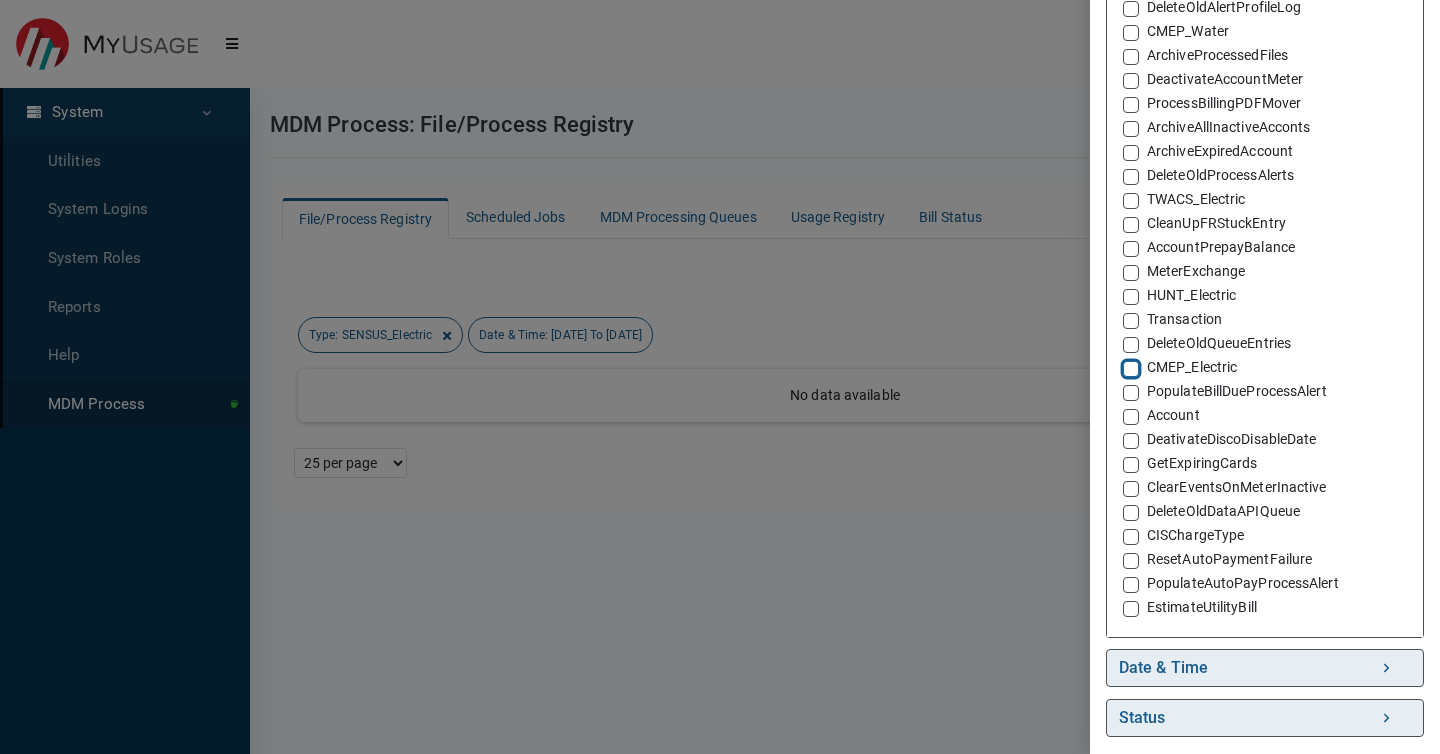 click on "CMEP_Electric" at bounding box center [1131, 367] 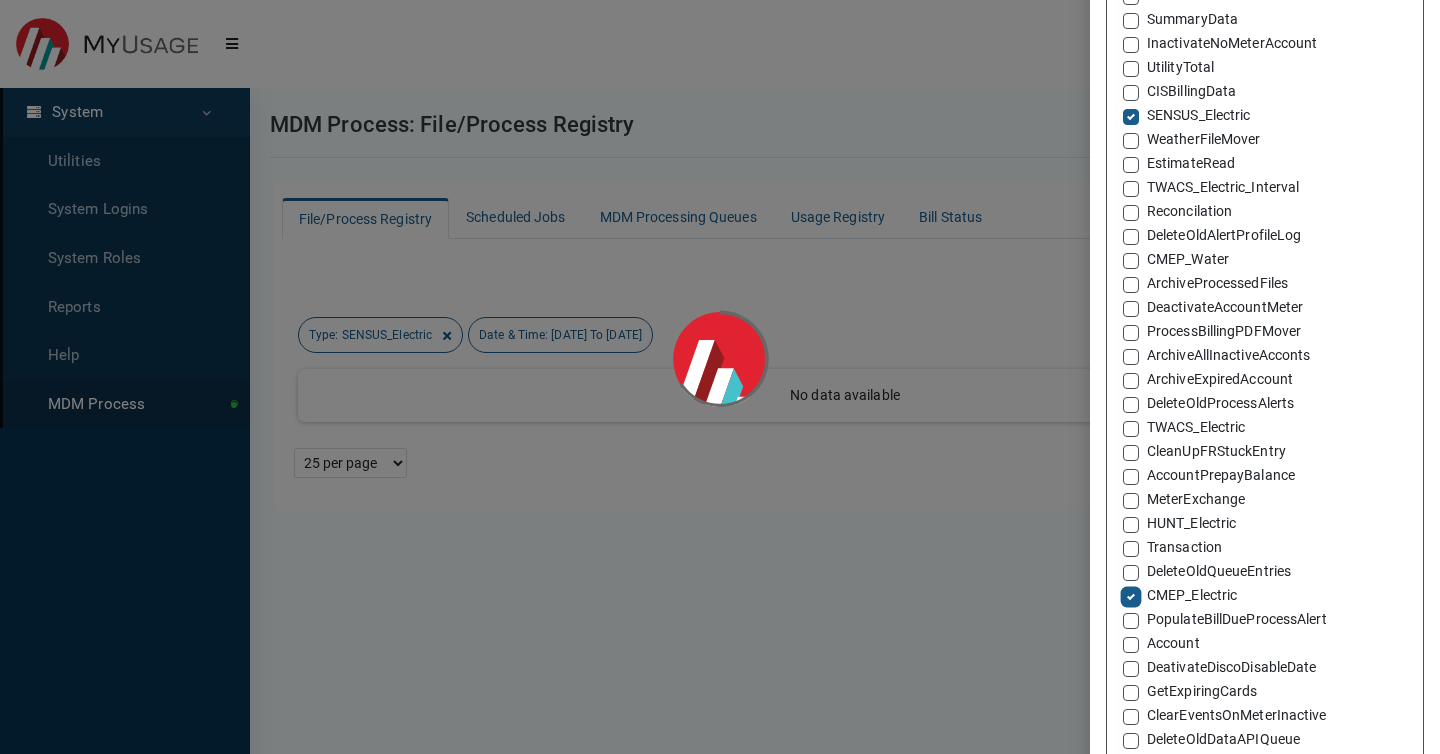 scroll, scrollTop: 494, scrollLeft: 0, axis: vertical 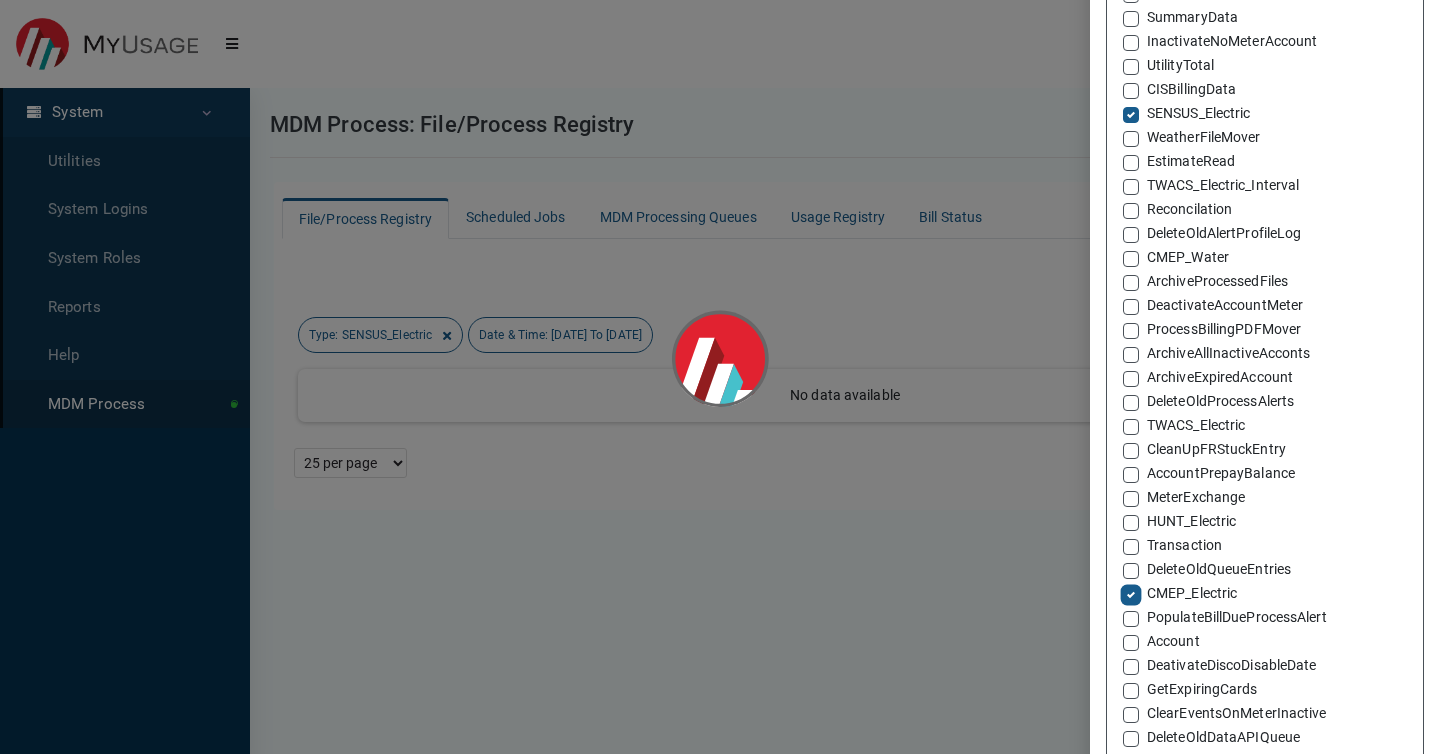 checkbox on "true" 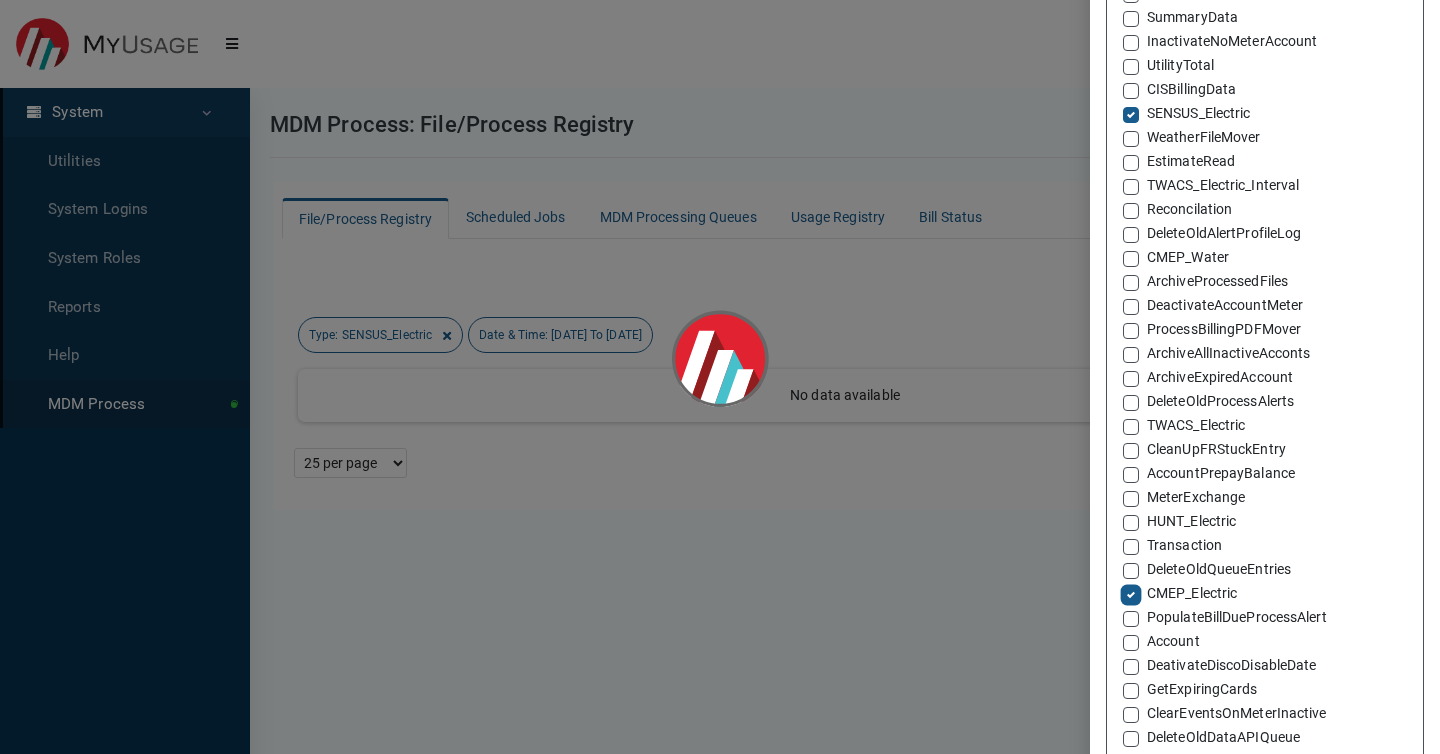 checkbox on "true" 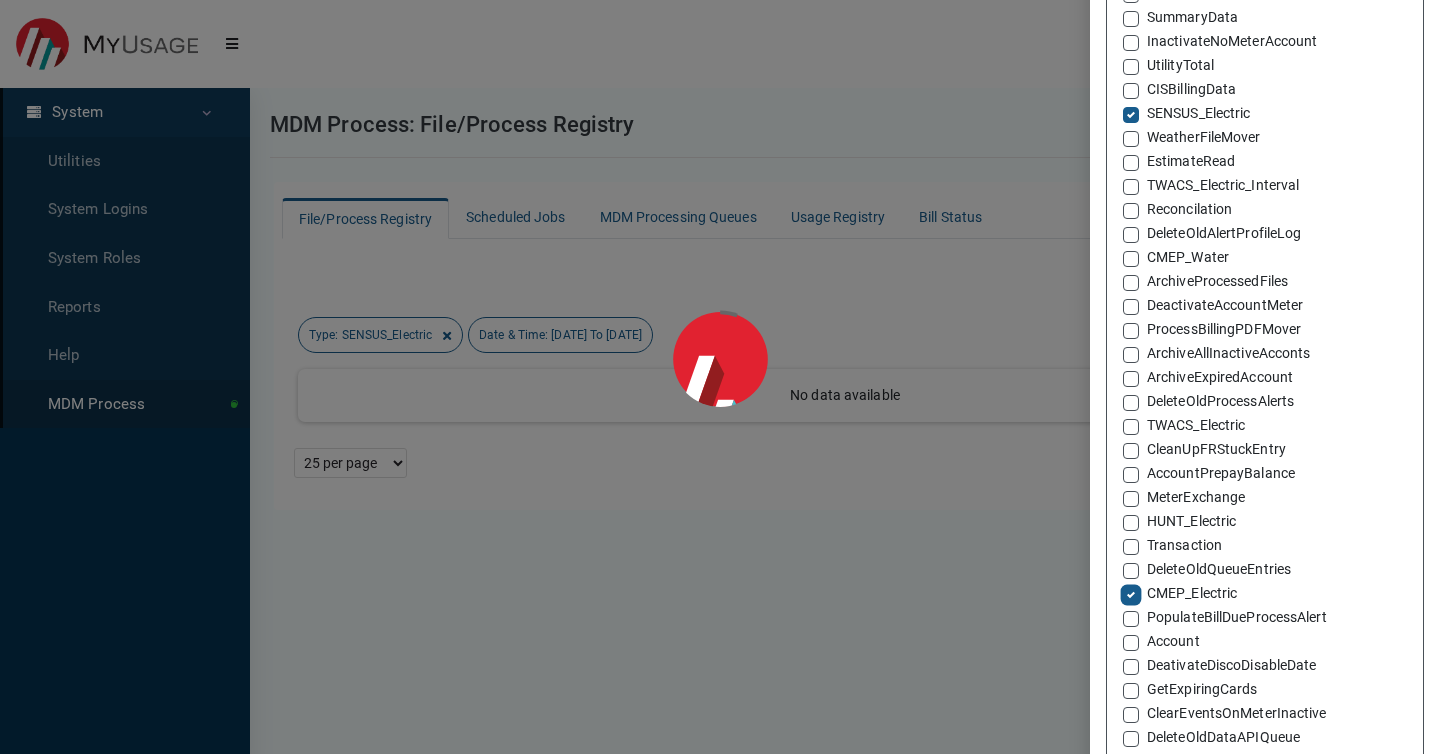 scroll, scrollTop: 0, scrollLeft: 0, axis: both 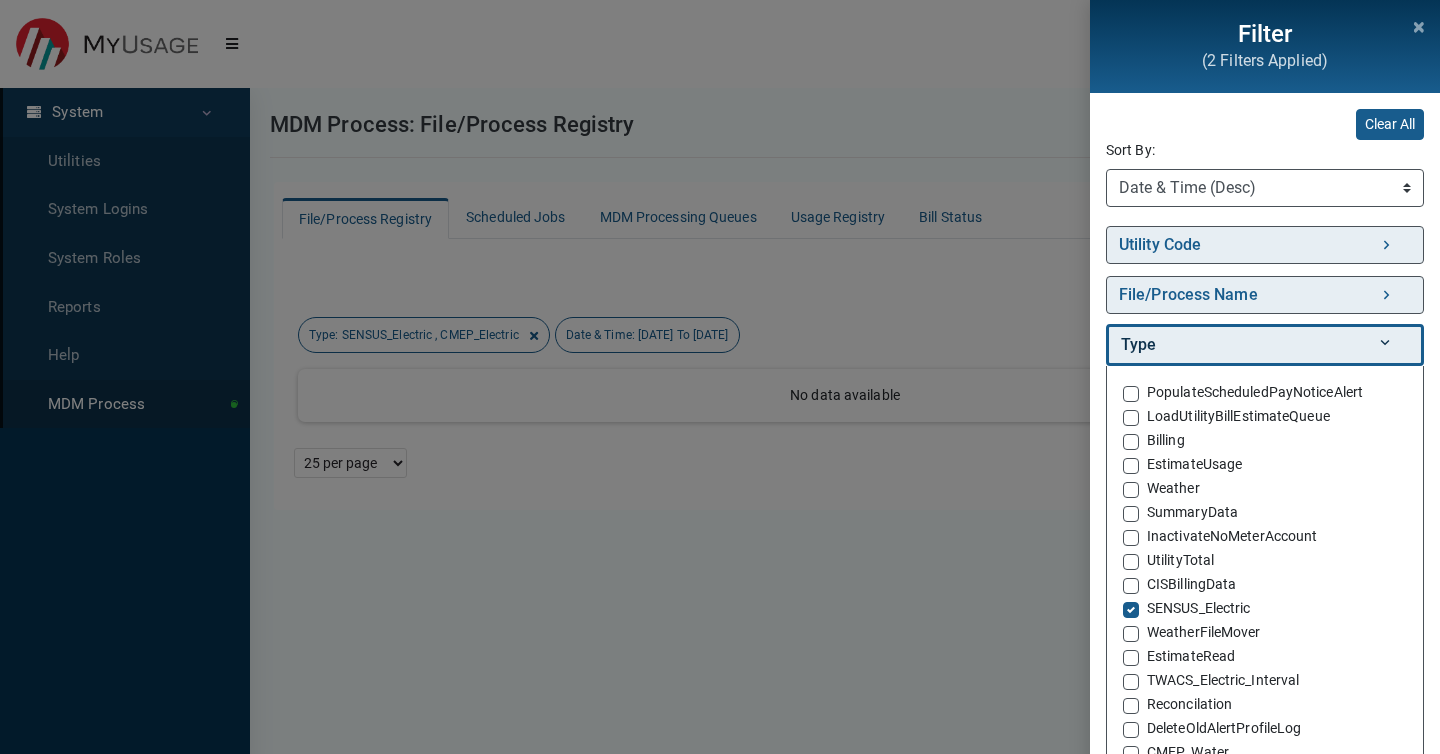click on "Type" at bounding box center [1265, 345] 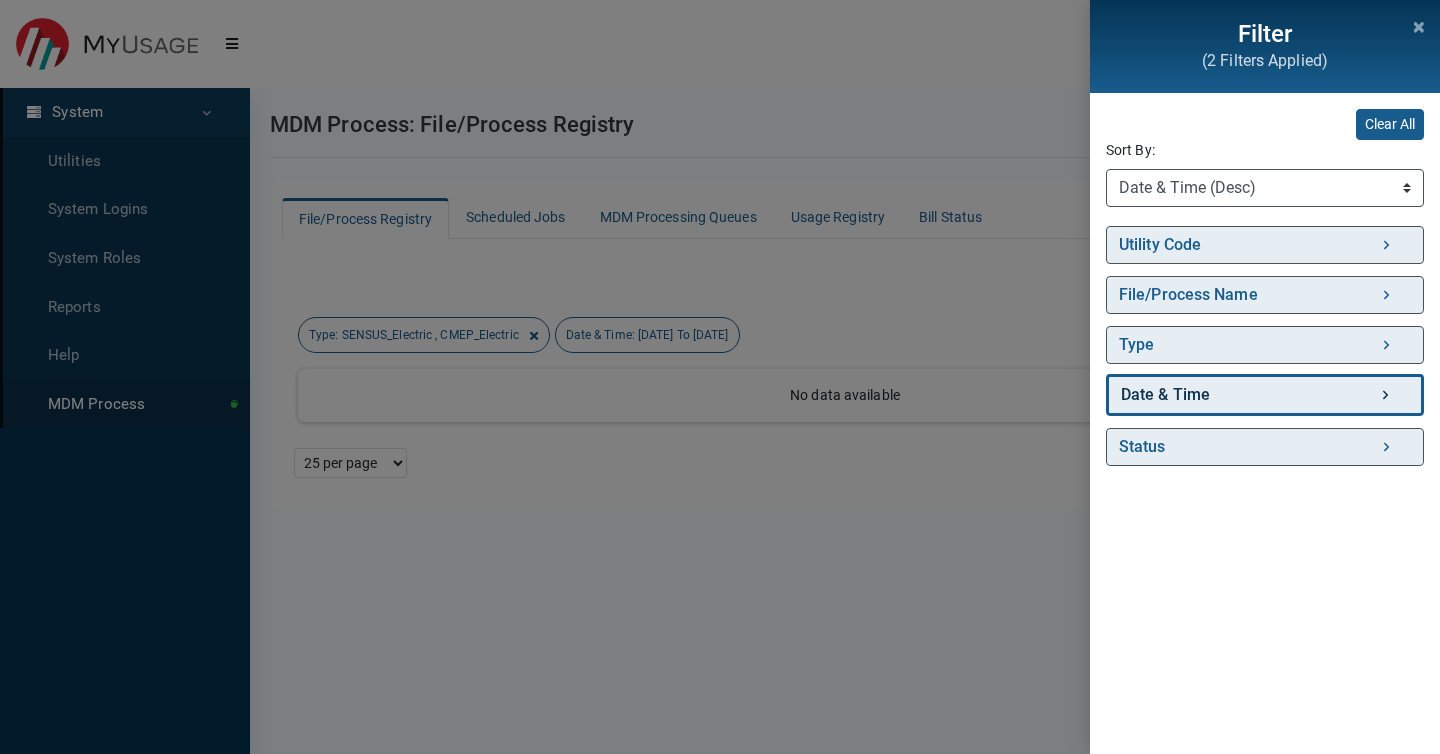 click on "Date & Time" at bounding box center (1265, 395) 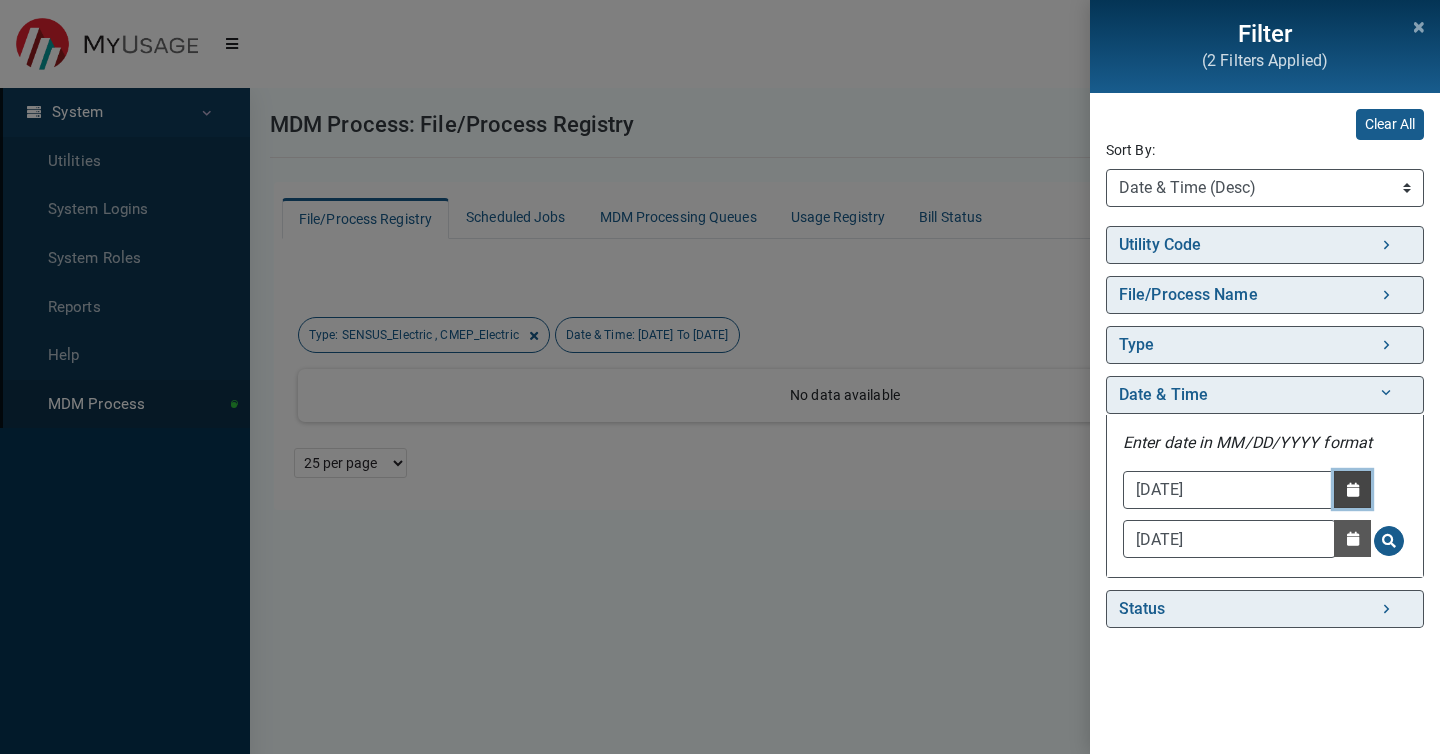 click at bounding box center [1353, 490] 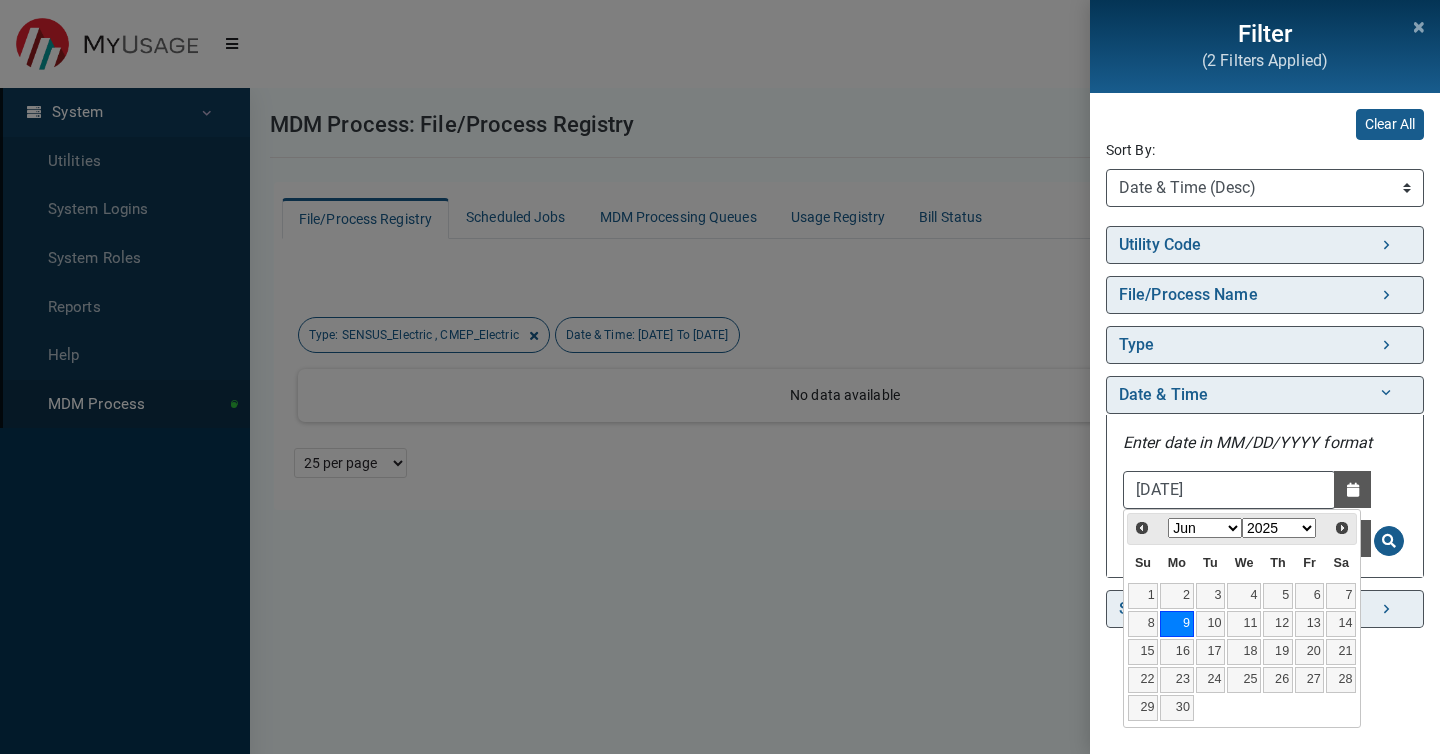 click on "Jan Feb Mar Apr May Jun Jul" at bounding box center [1205, 528] 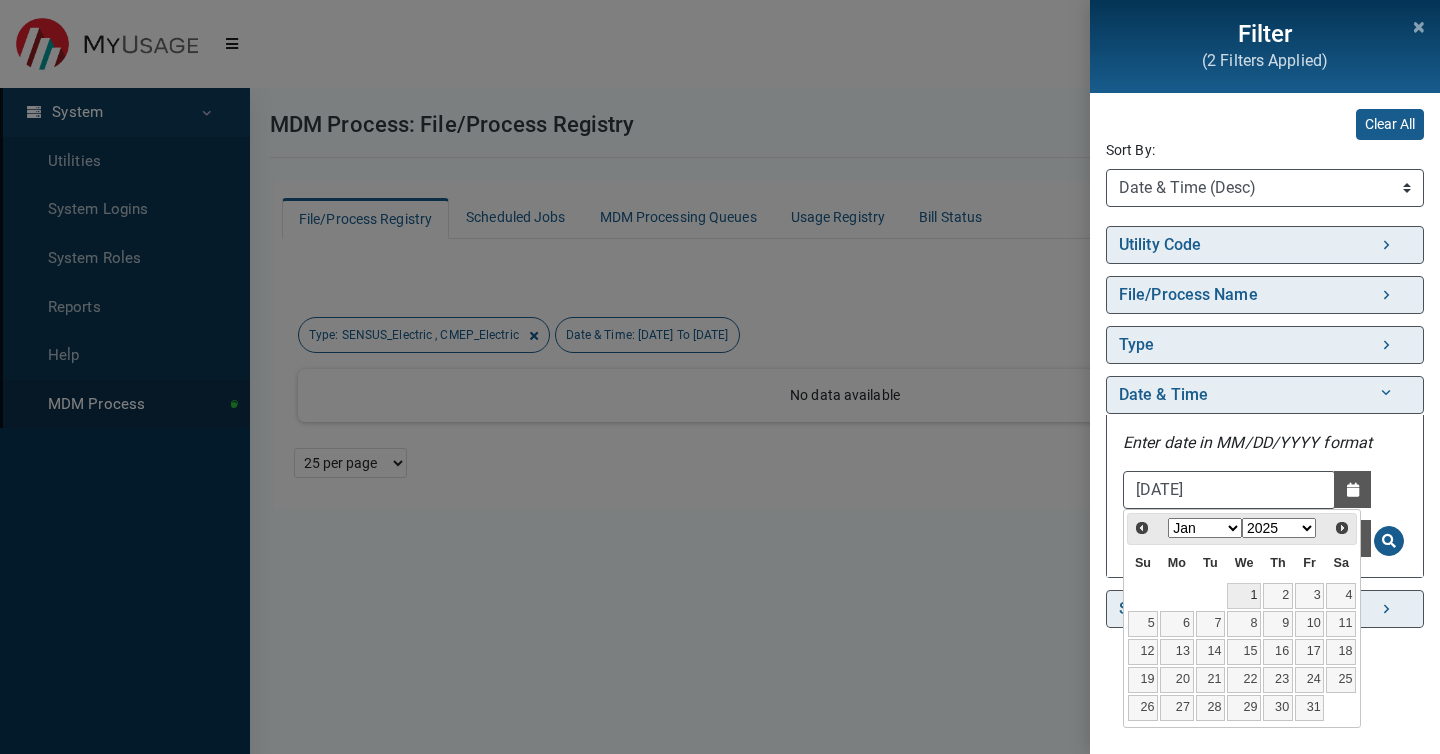 click on "1" at bounding box center [1244, 596] 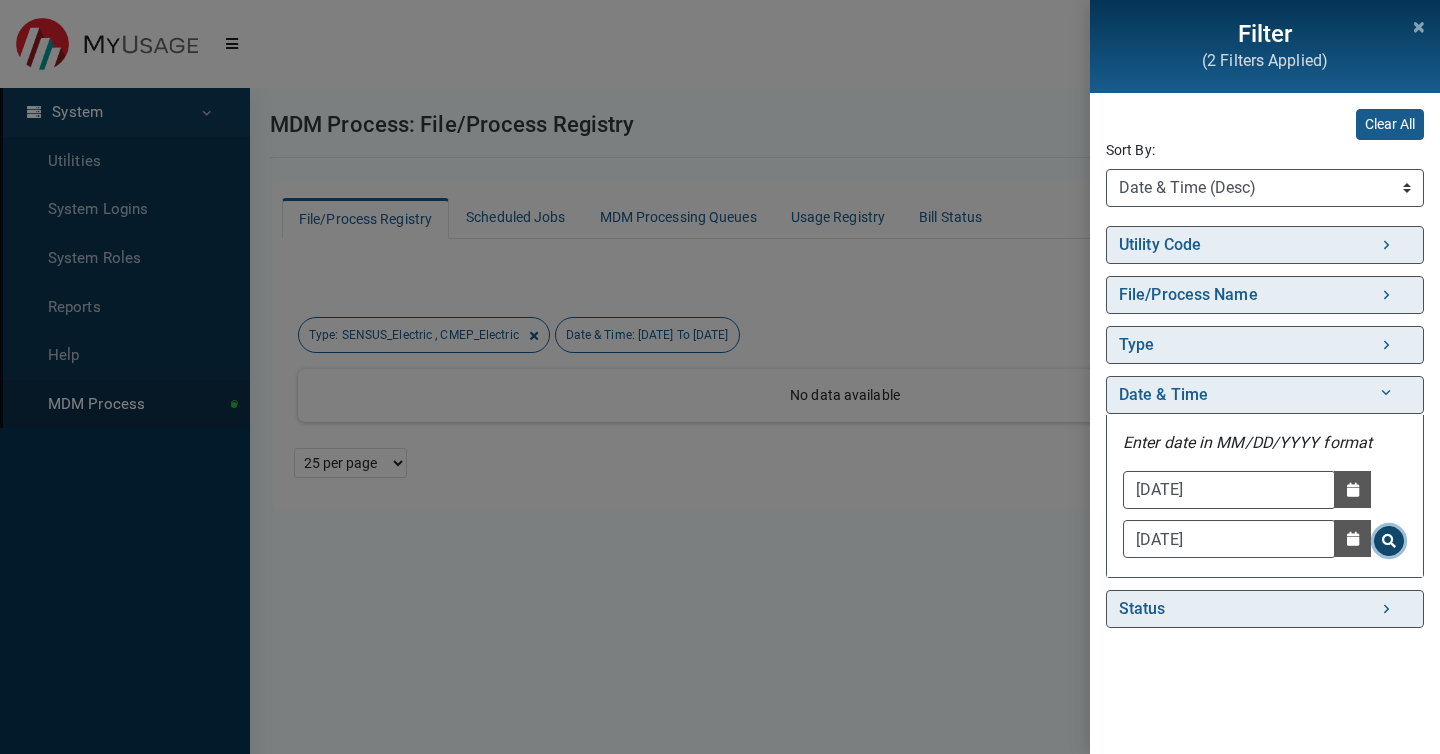 click at bounding box center [1389, 541] 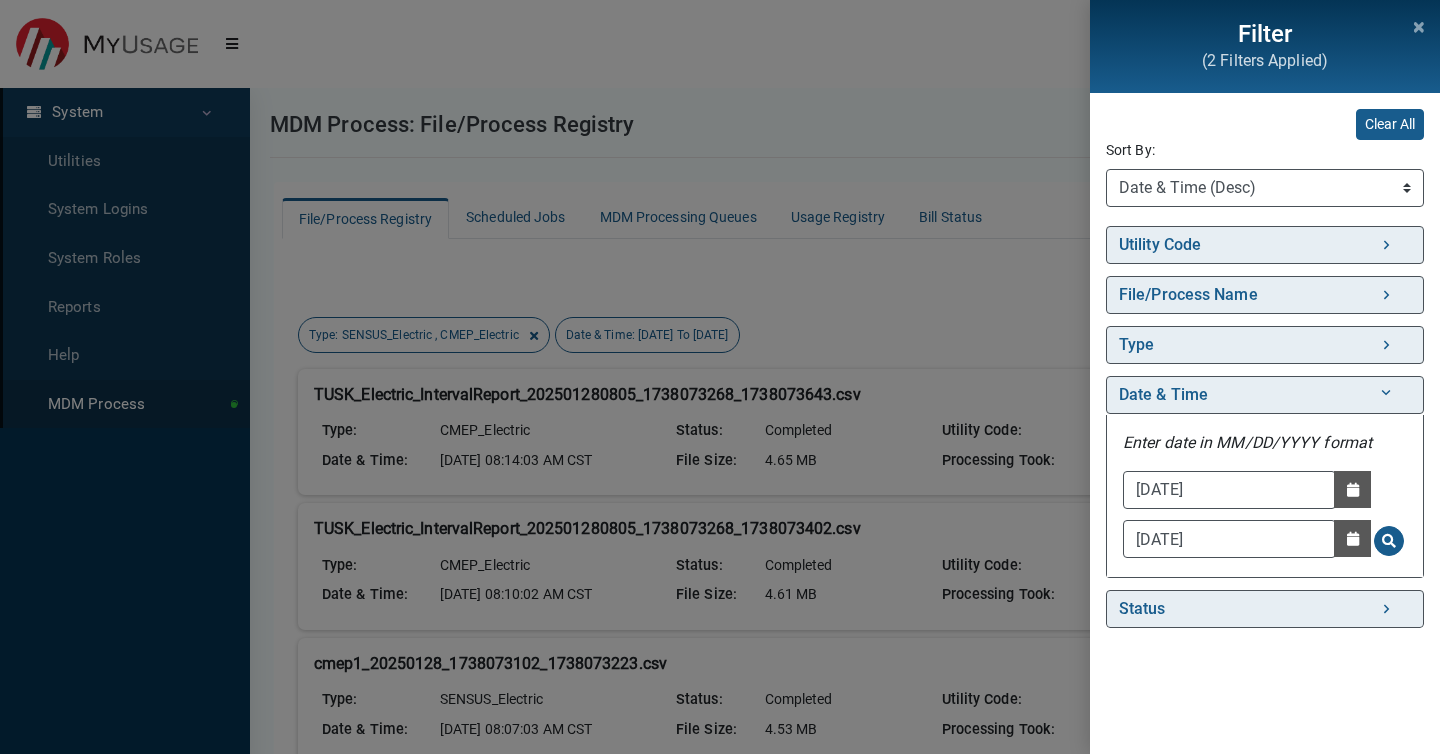 click on "Filter
(2 Filters Applied)
Clear All
Sort By:
Sort By
Utility Code  (Asc)
Utility Code  (Desc)
File/Process Name  (Asc)
File/Process Name  (Desc)
Type  (Asc)
Type  (Desc)
Date & Time  (Asc)
Date & Time  (Desc)
Status  (Asc)
Status  (Desc)
Filter All" at bounding box center [720, 377] 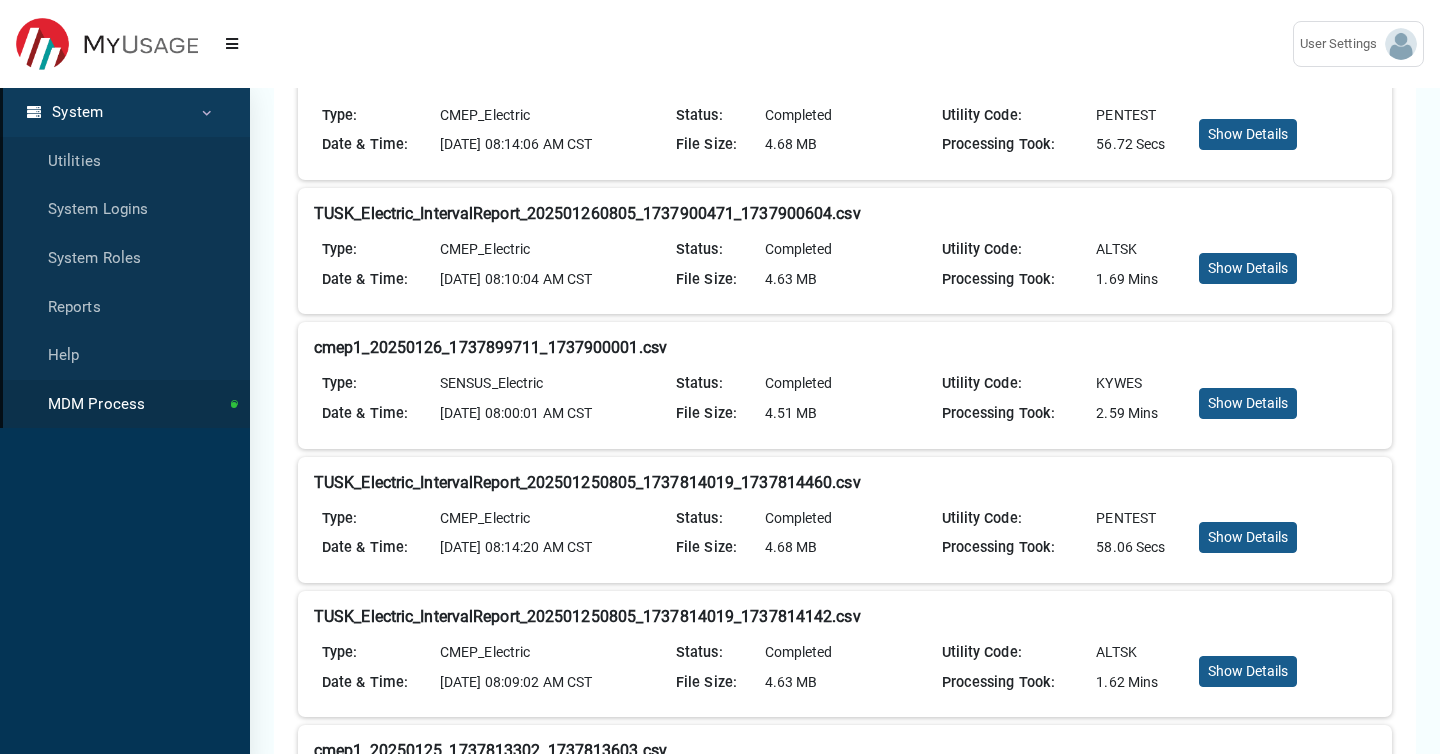 scroll, scrollTop: 0, scrollLeft: 0, axis: both 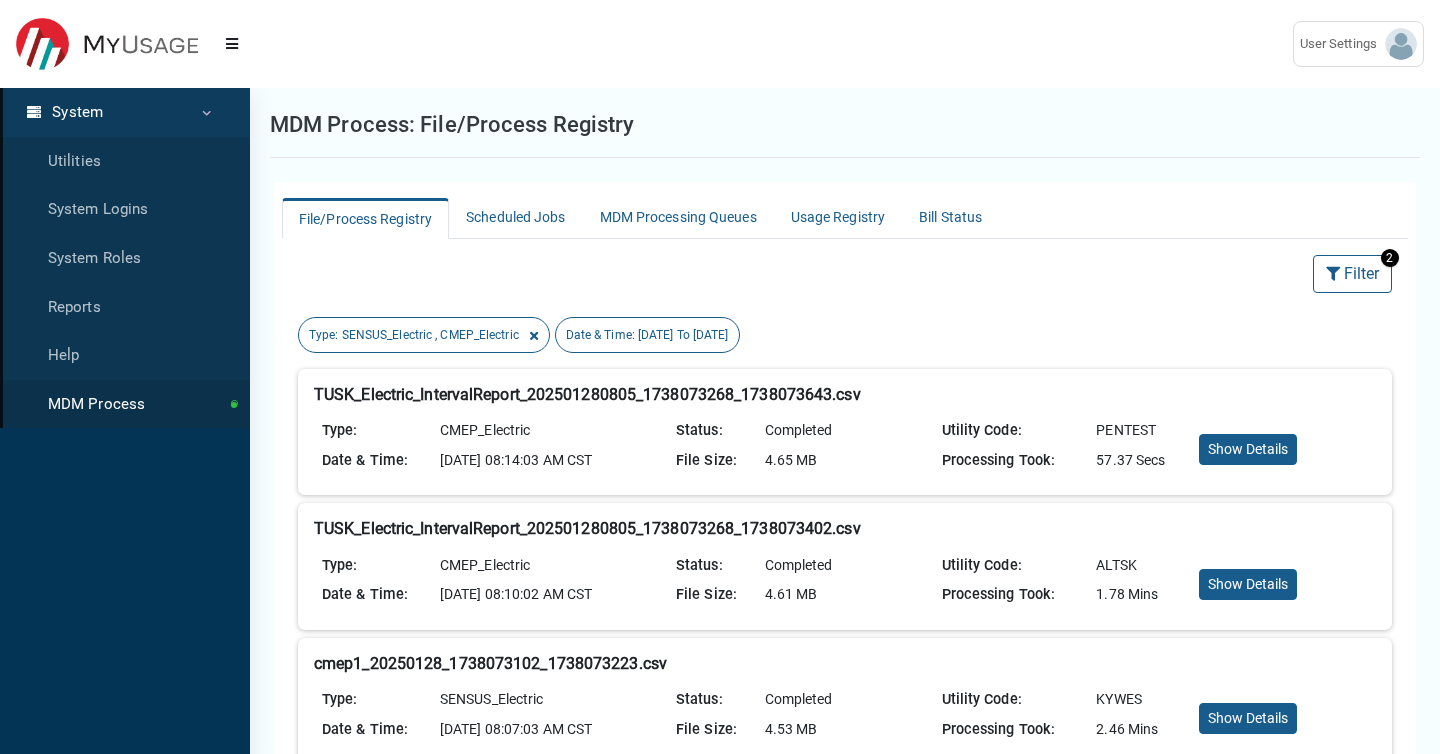 click on "TUSK_Electric_IntervalReport_202501280805_1738073268_1738073643.csv" at bounding box center [845, 394] 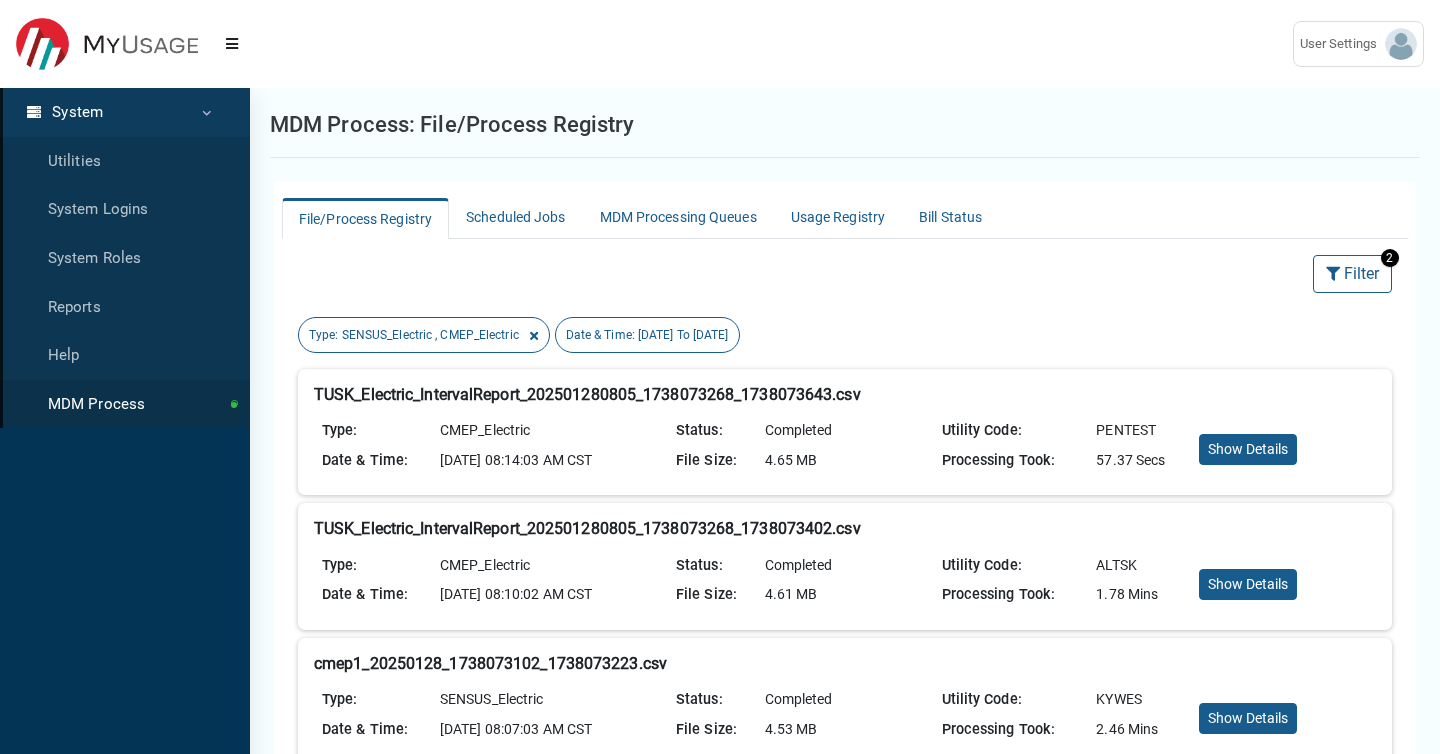 click on "Utility Code:" at bounding box center (1011, 431) 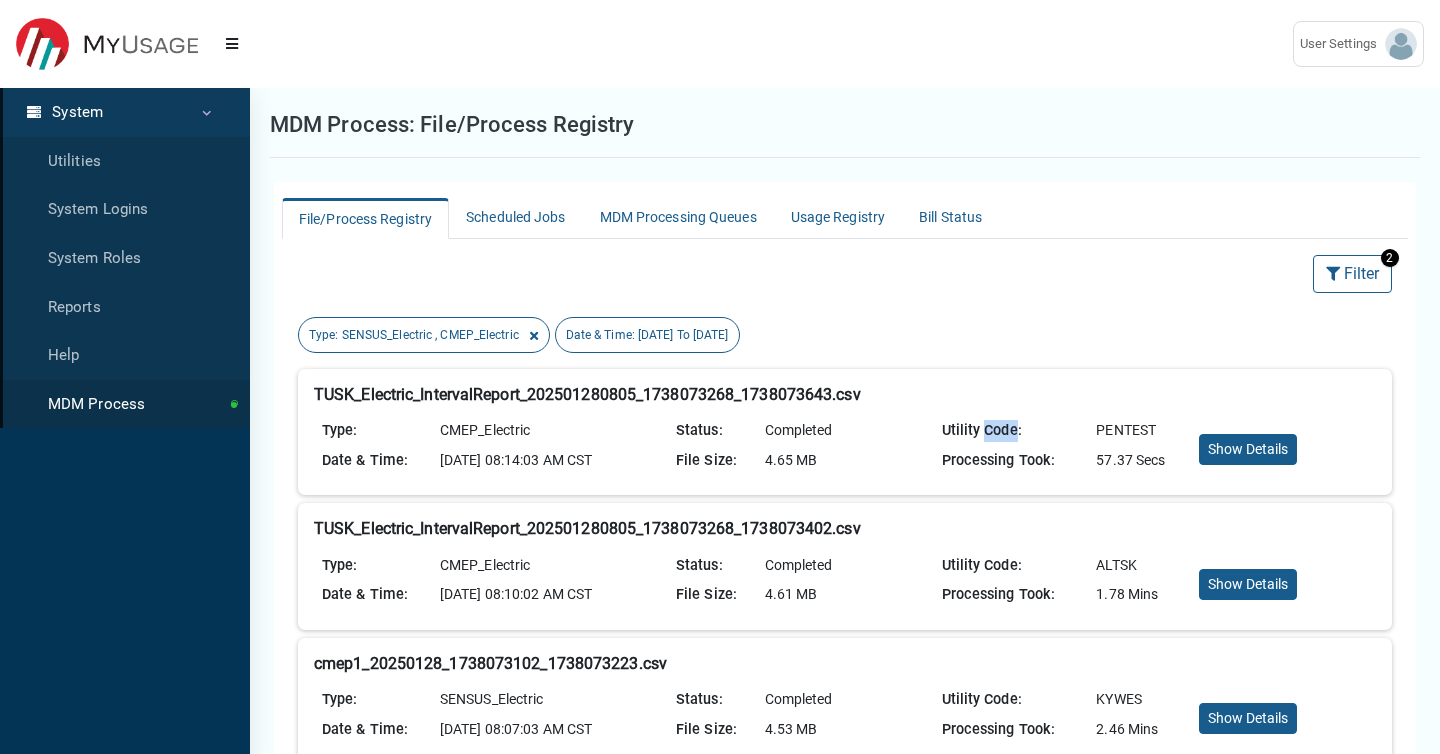 click on "Utility Code:" at bounding box center [1011, 431] 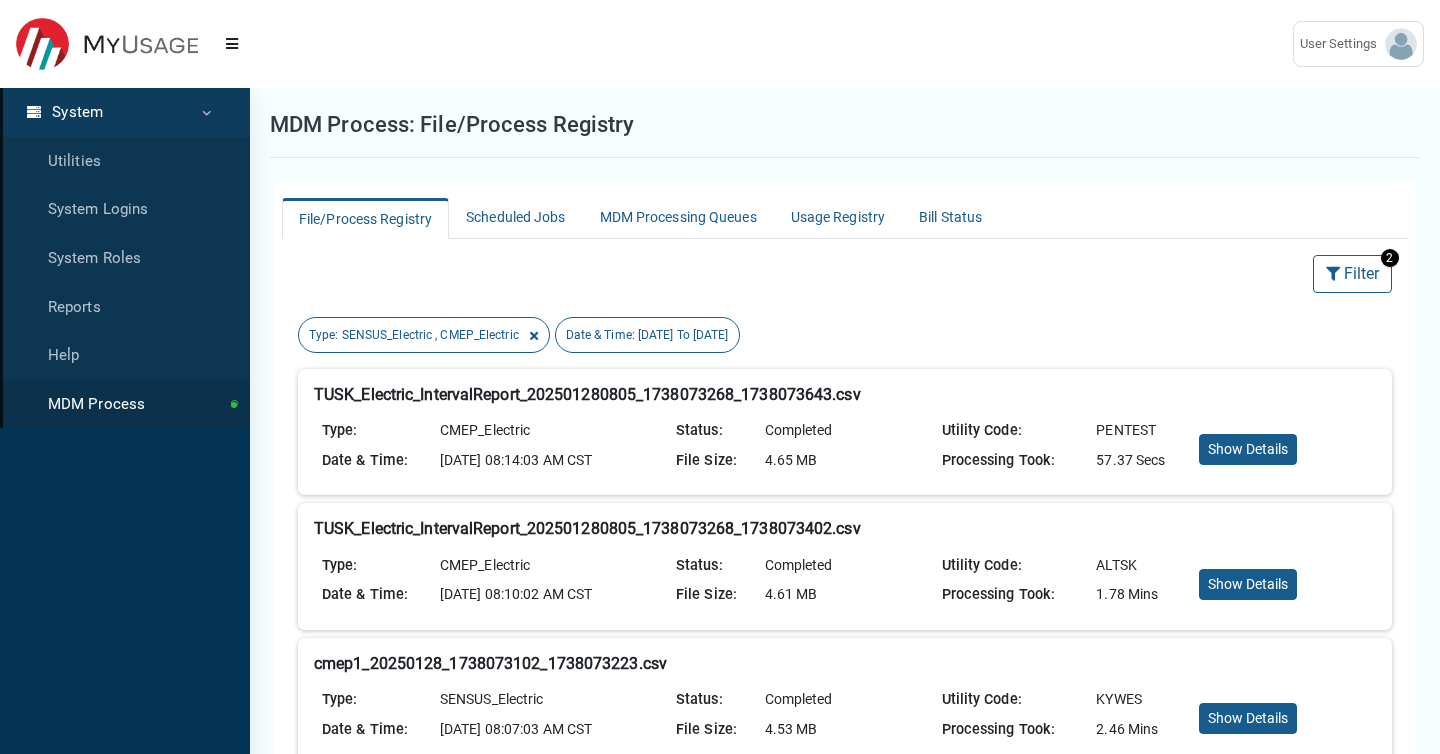 click on "PENTEST" at bounding box center [1143, 431] 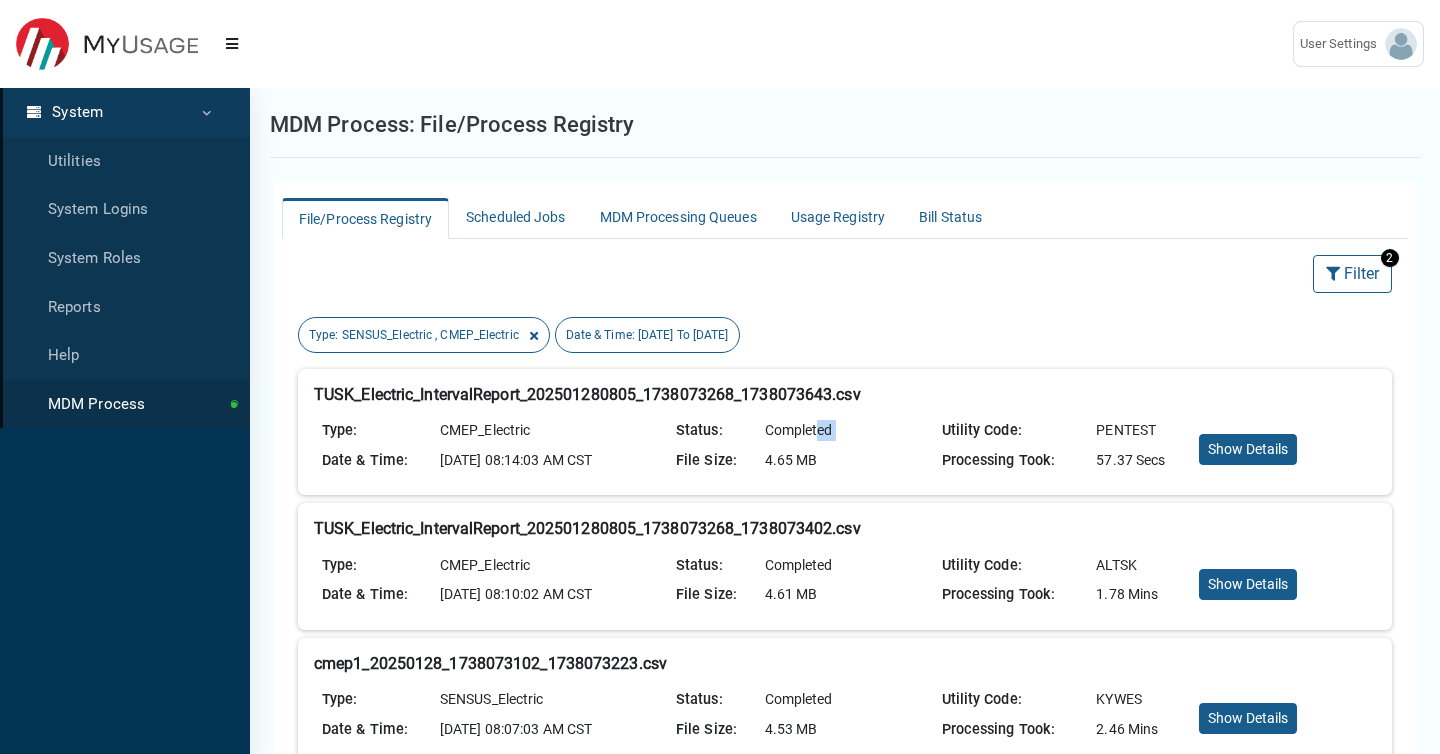 click on "Completed" at bounding box center (845, 431) 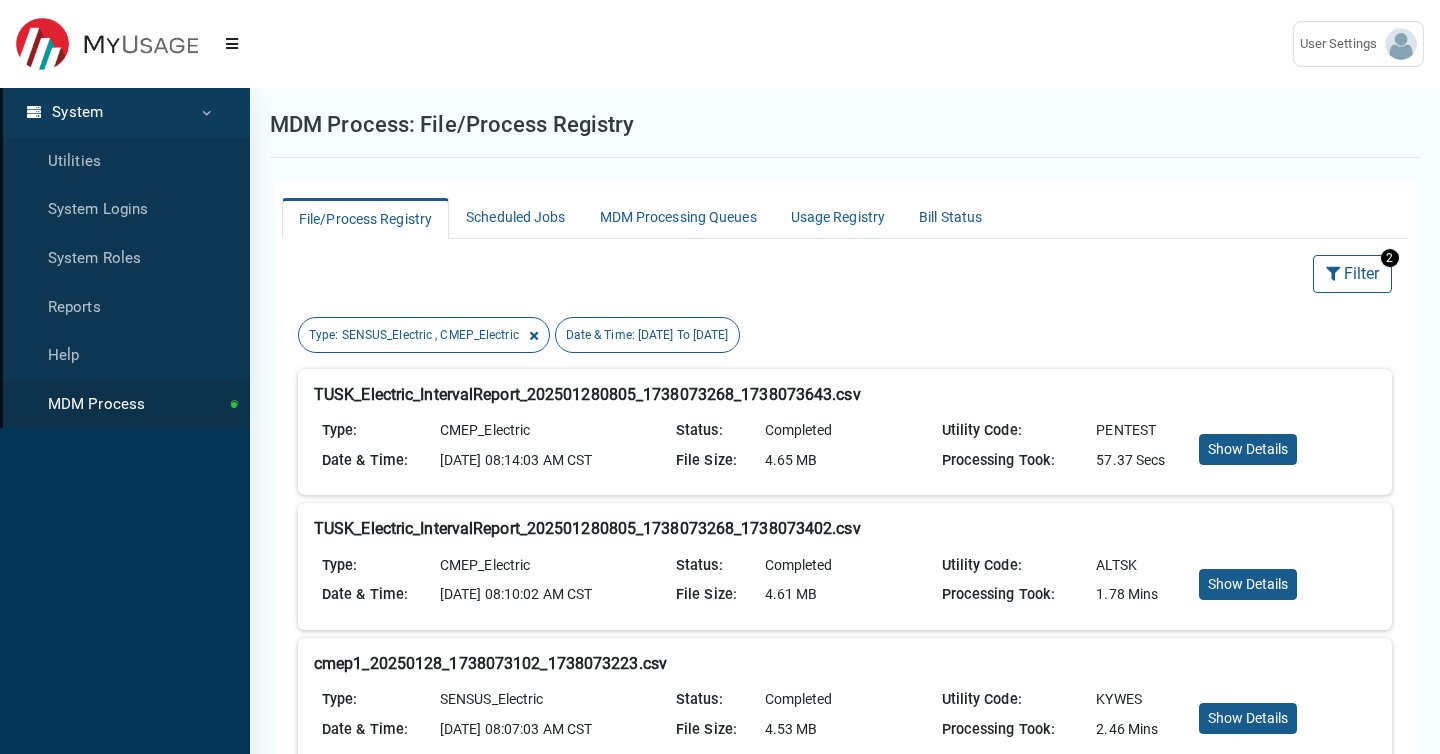 click on "Completed" at bounding box center (845, 431) 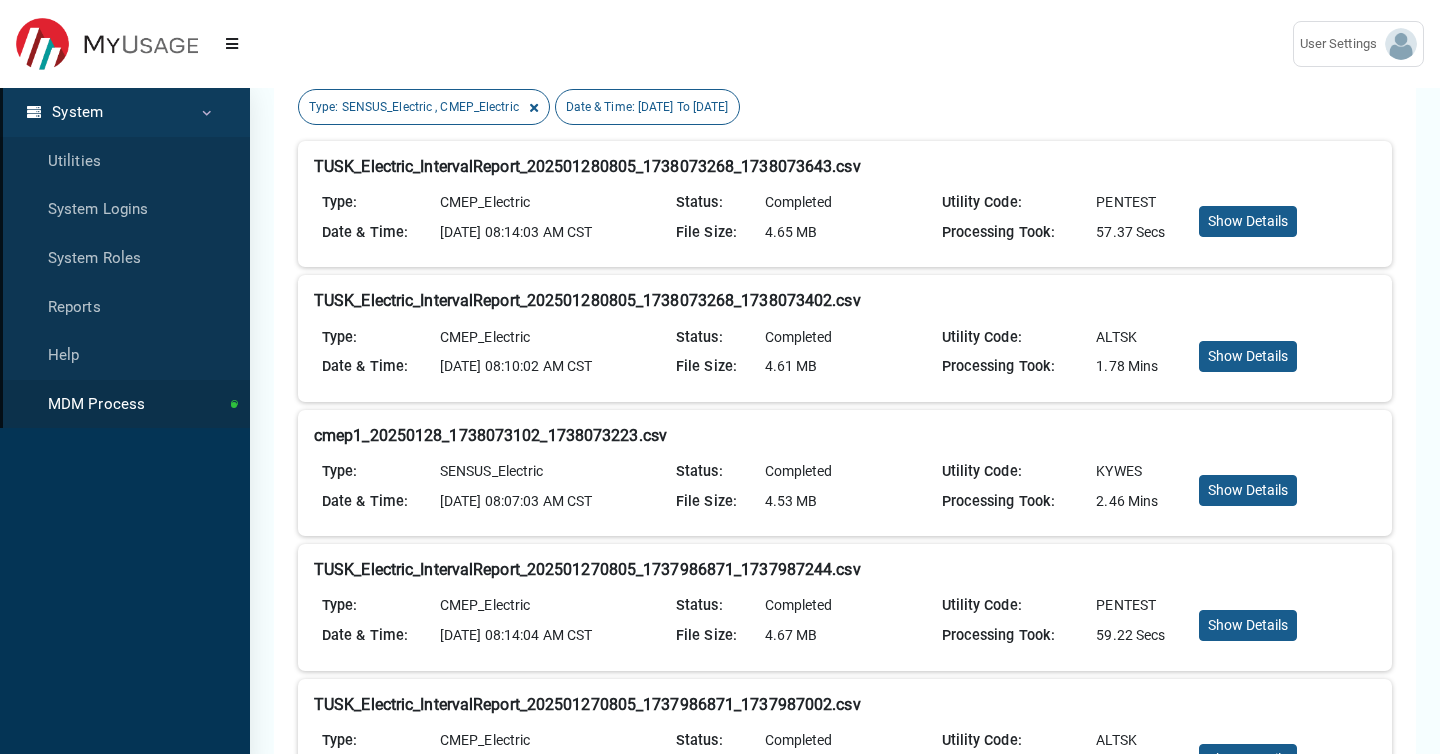 scroll, scrollTop: 0, scrollLeft: 0, axis: both 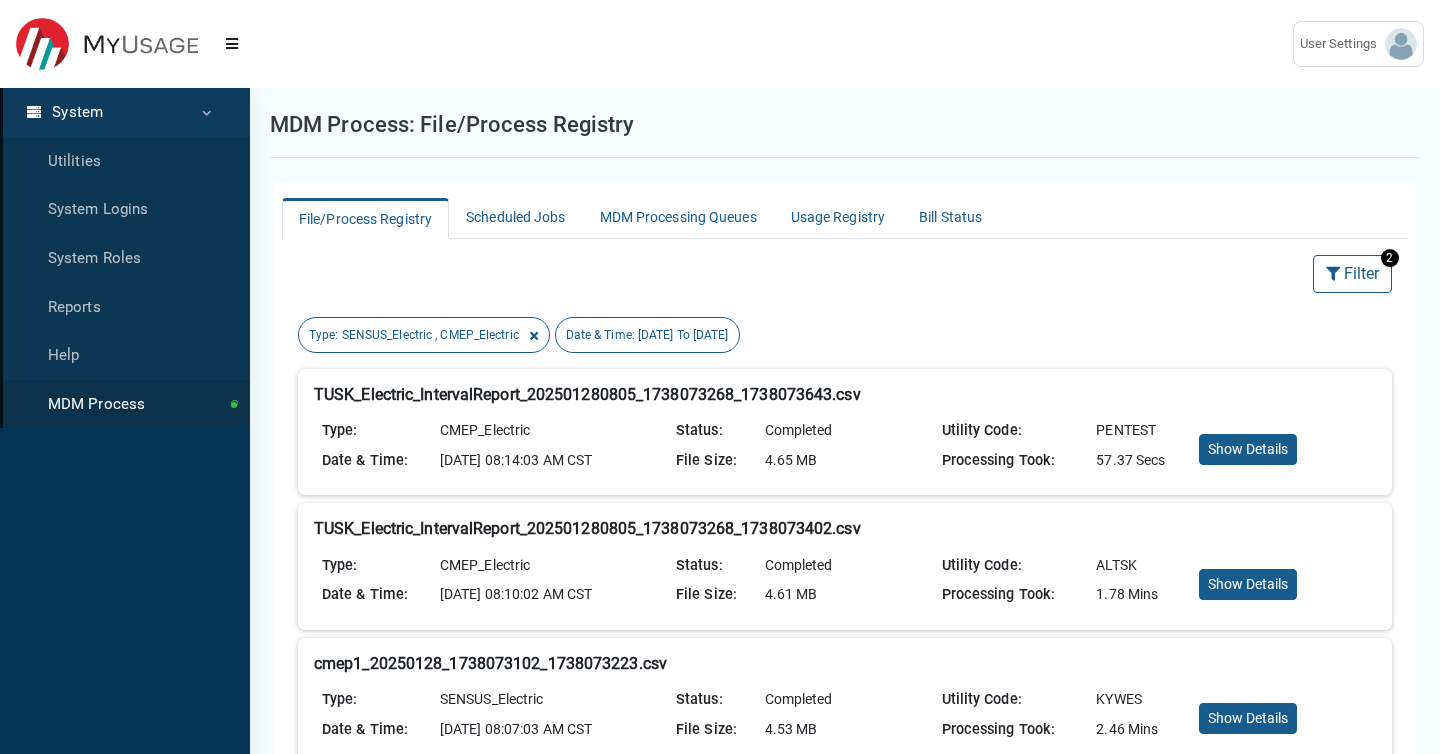 click on "Completed" at bounding box center (845, 566) 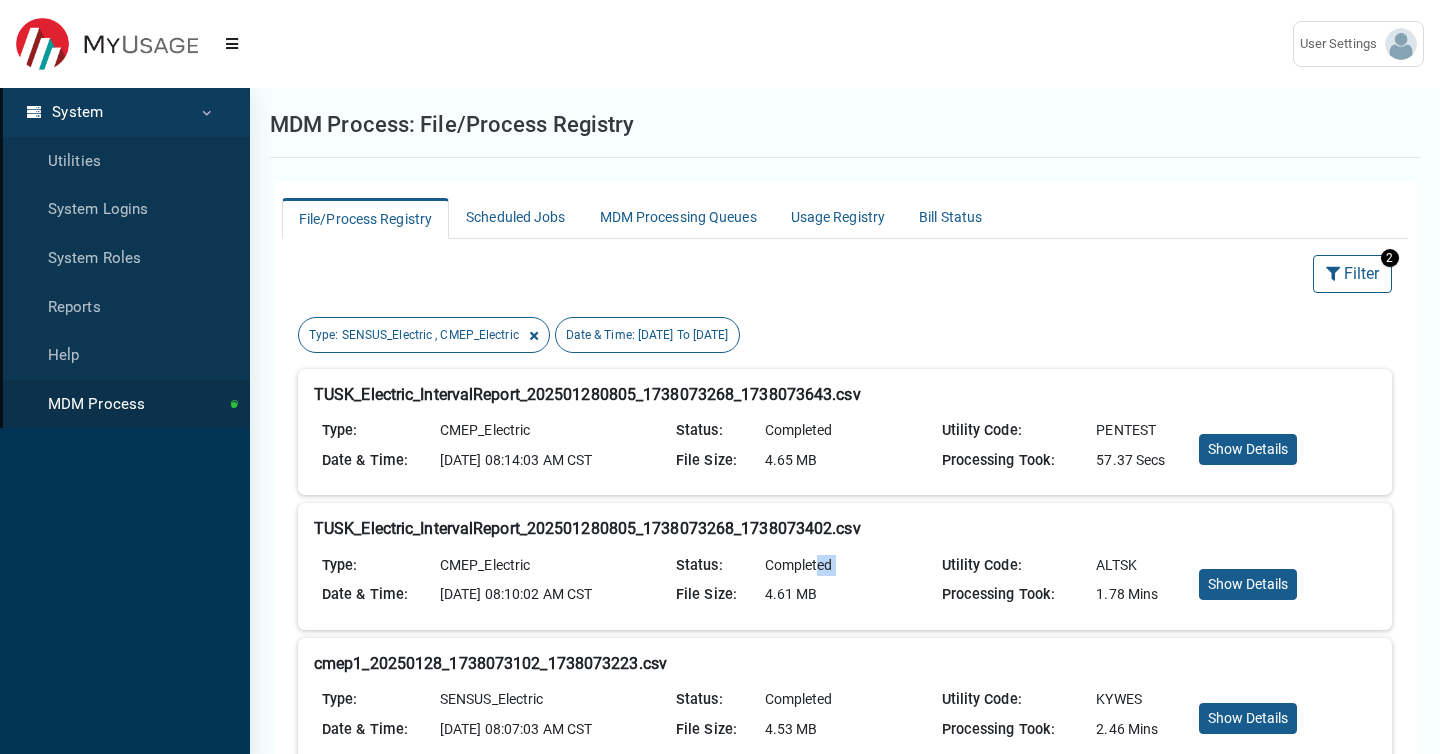 click on "Completed" at bounding box center [845, 566] 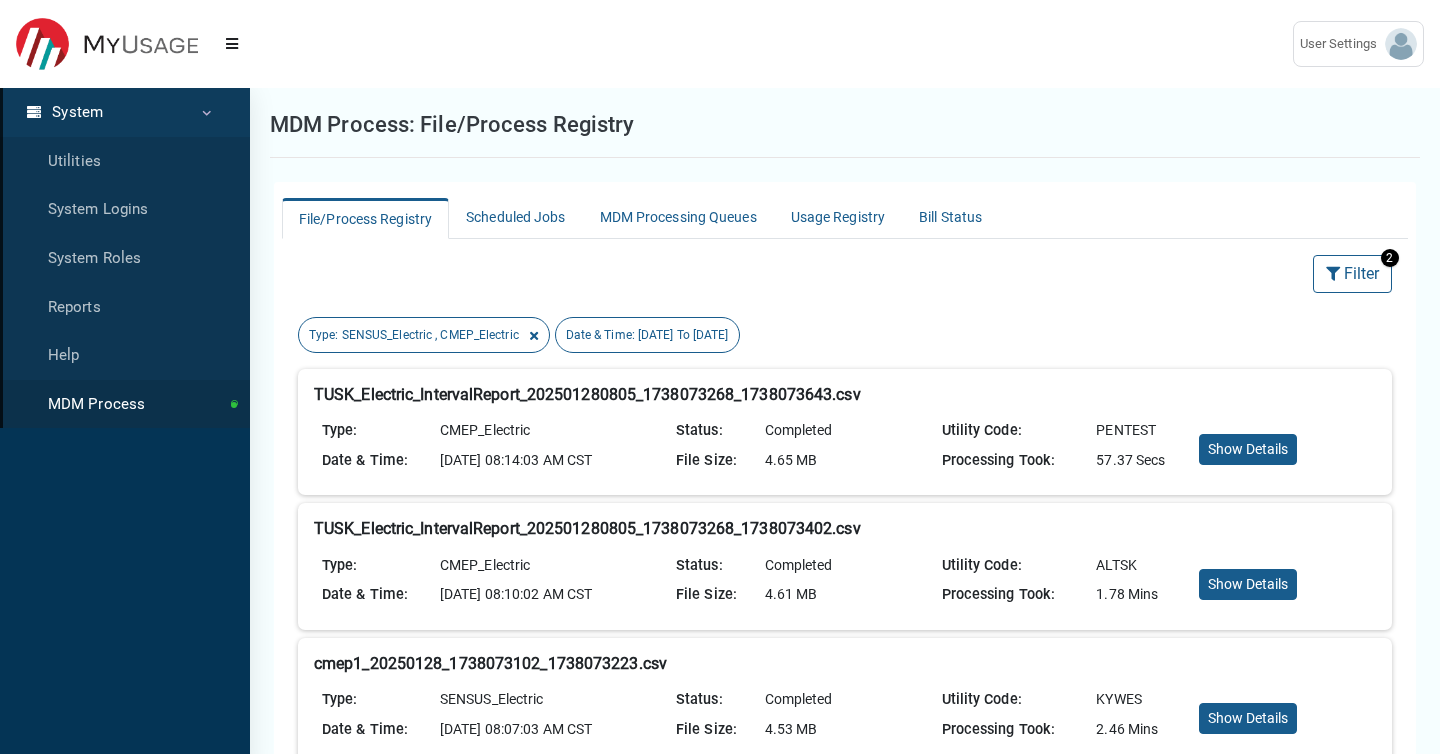 click on "Completed" at bounding box center [845, 566] 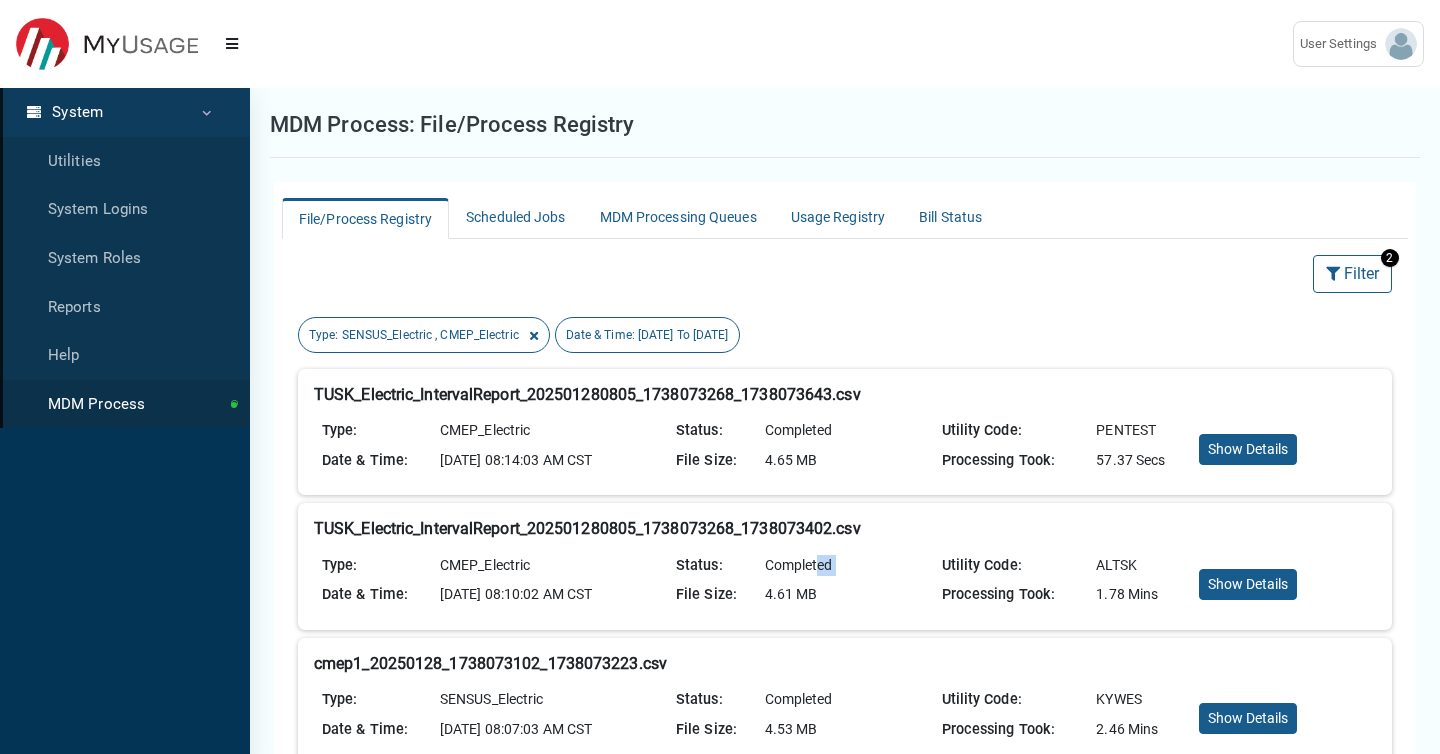 click on "Completed" at bounding box center [845, 566] 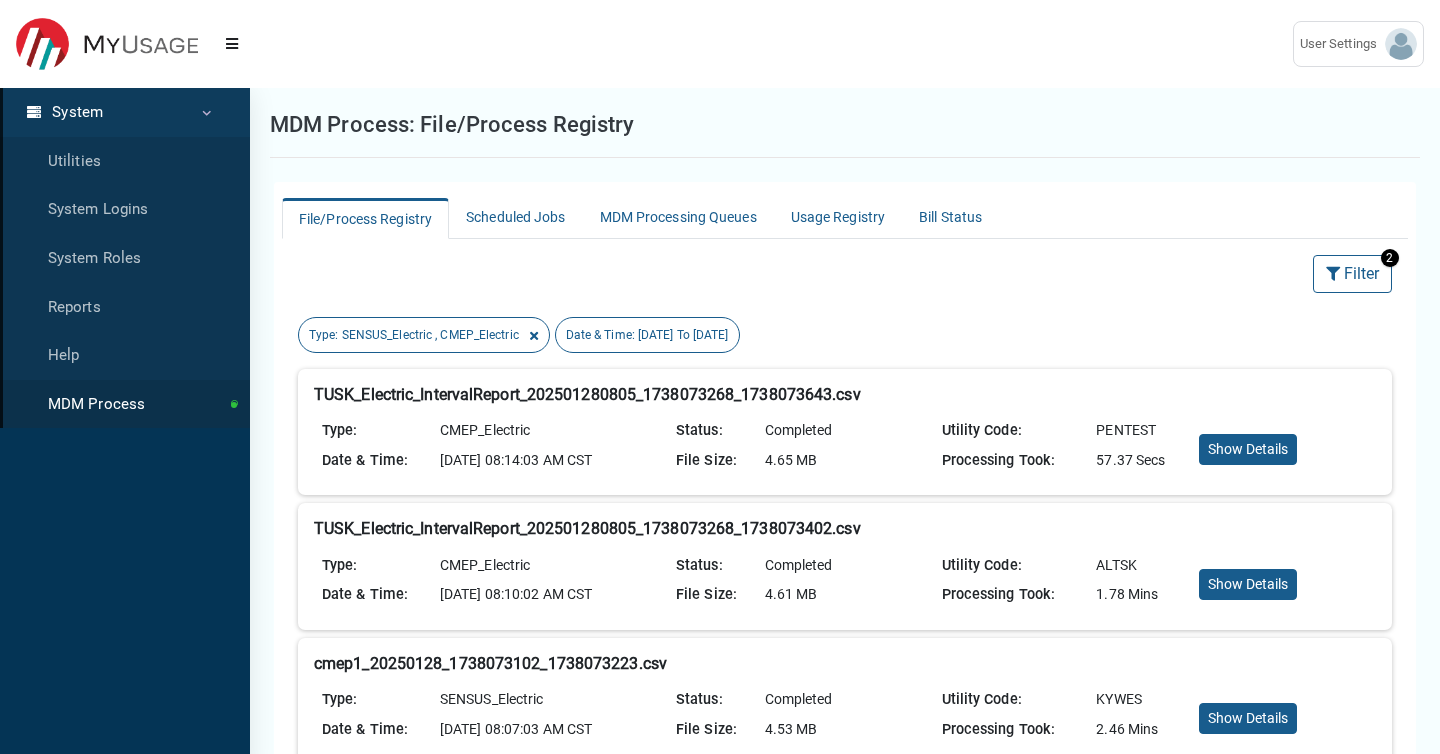 click on "Completed" at bounding box center [845, 566] 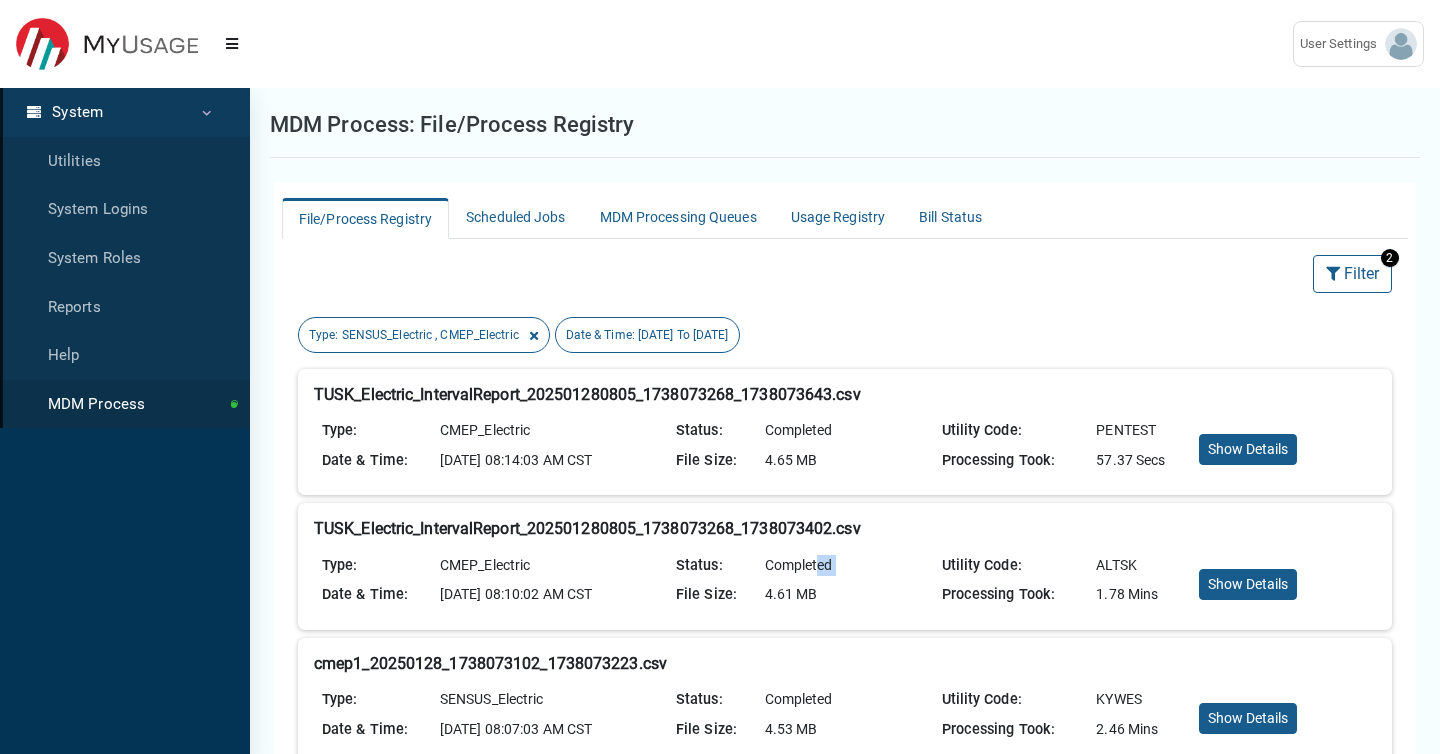 click on "Completed" at bounding box center [845, 566] 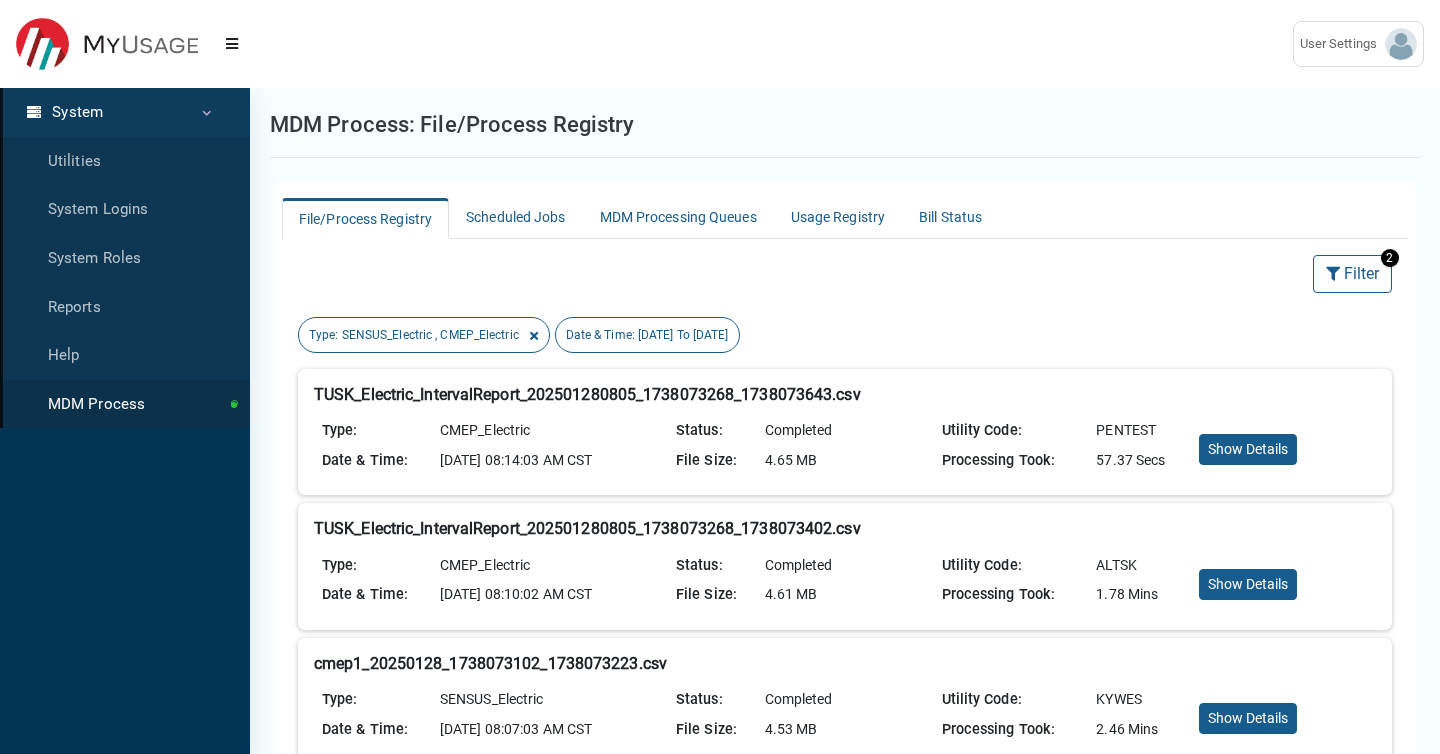 click on "Completed" at bounding box center [845, 566] 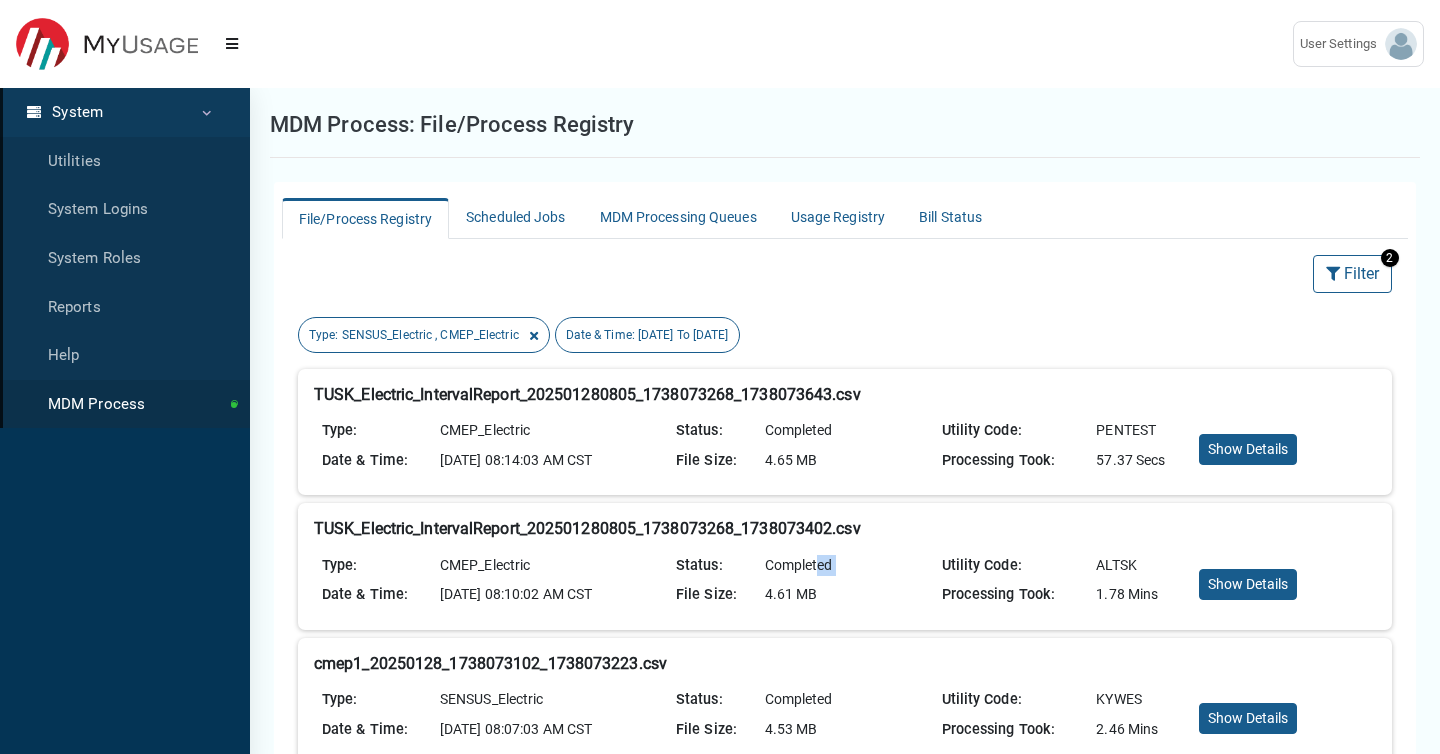 click on "Completed" at bounding box center (845, 566) 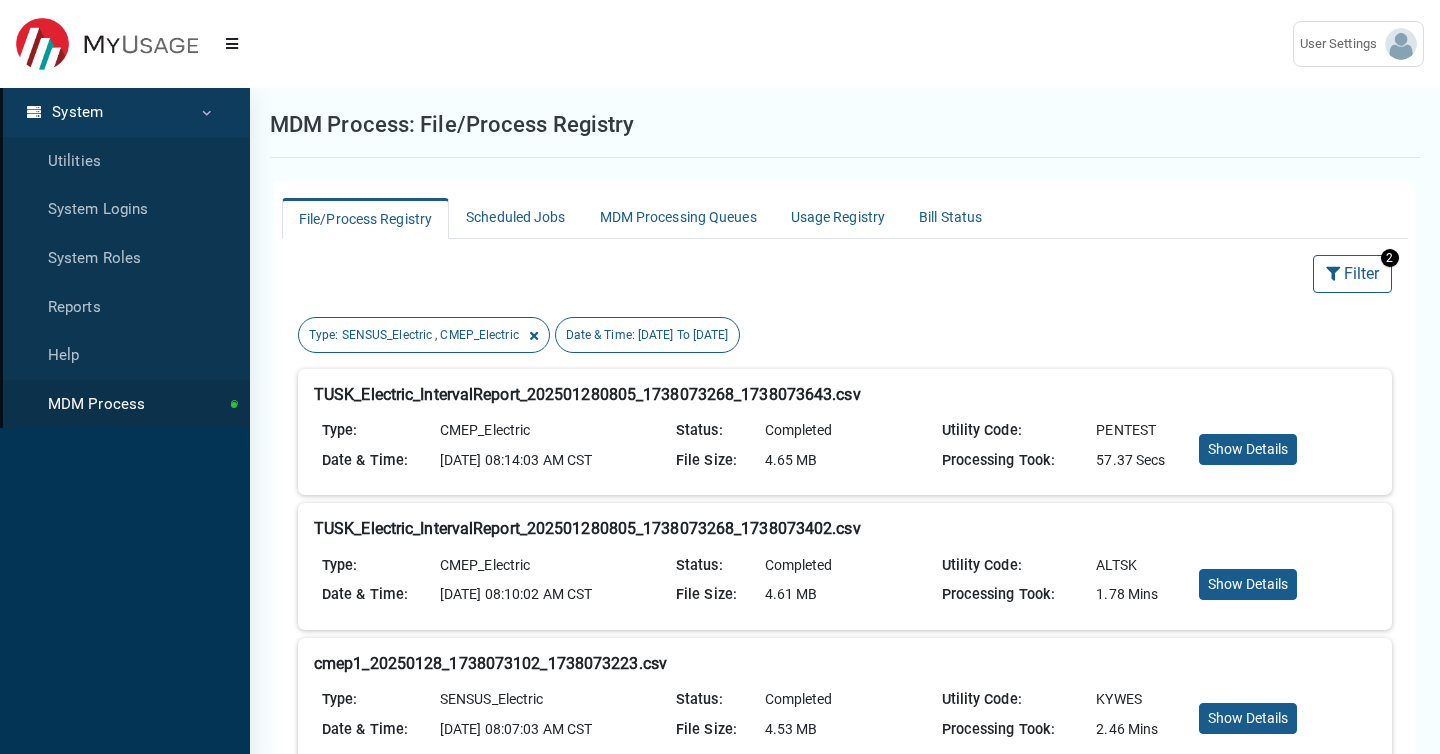 click on "Completed" at bounding box center (845, 566) 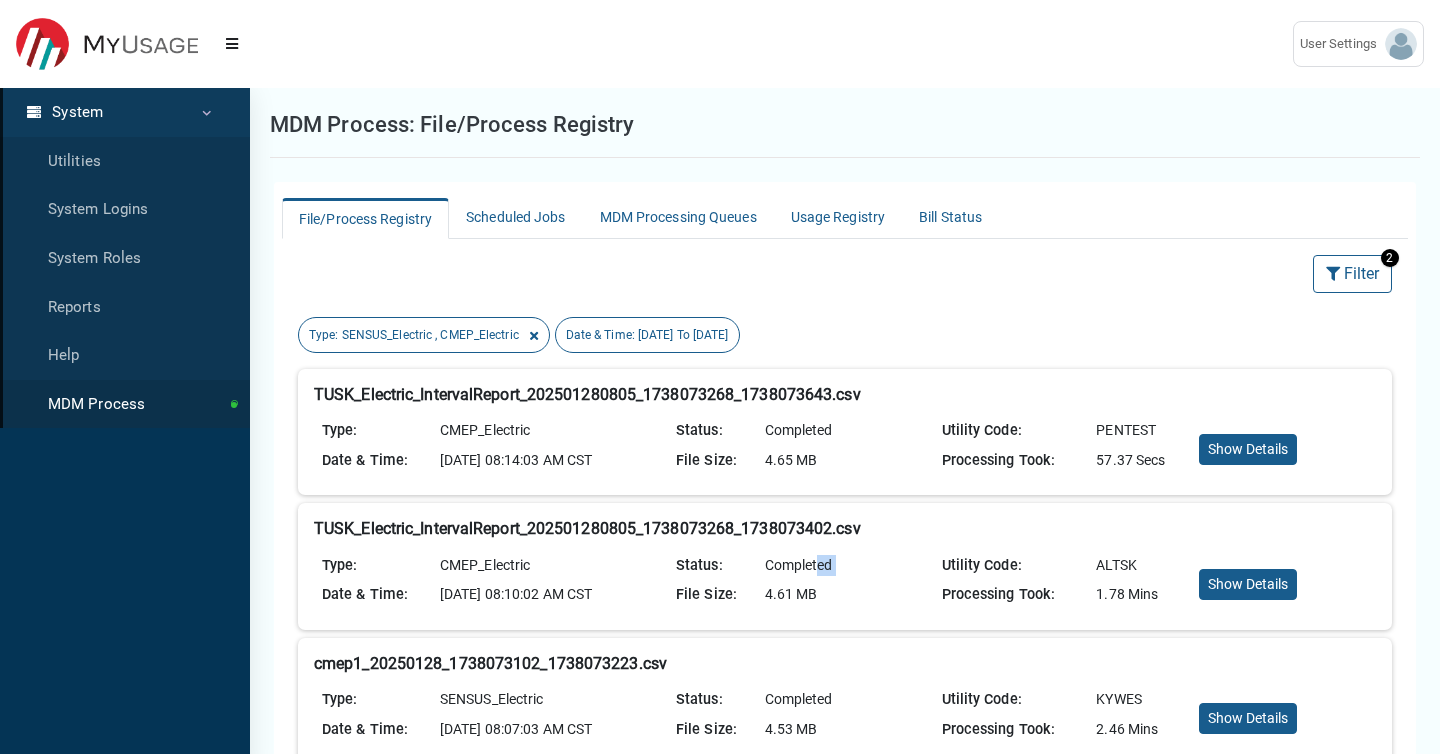 click on "Completed" at bounding box center [845, 566] 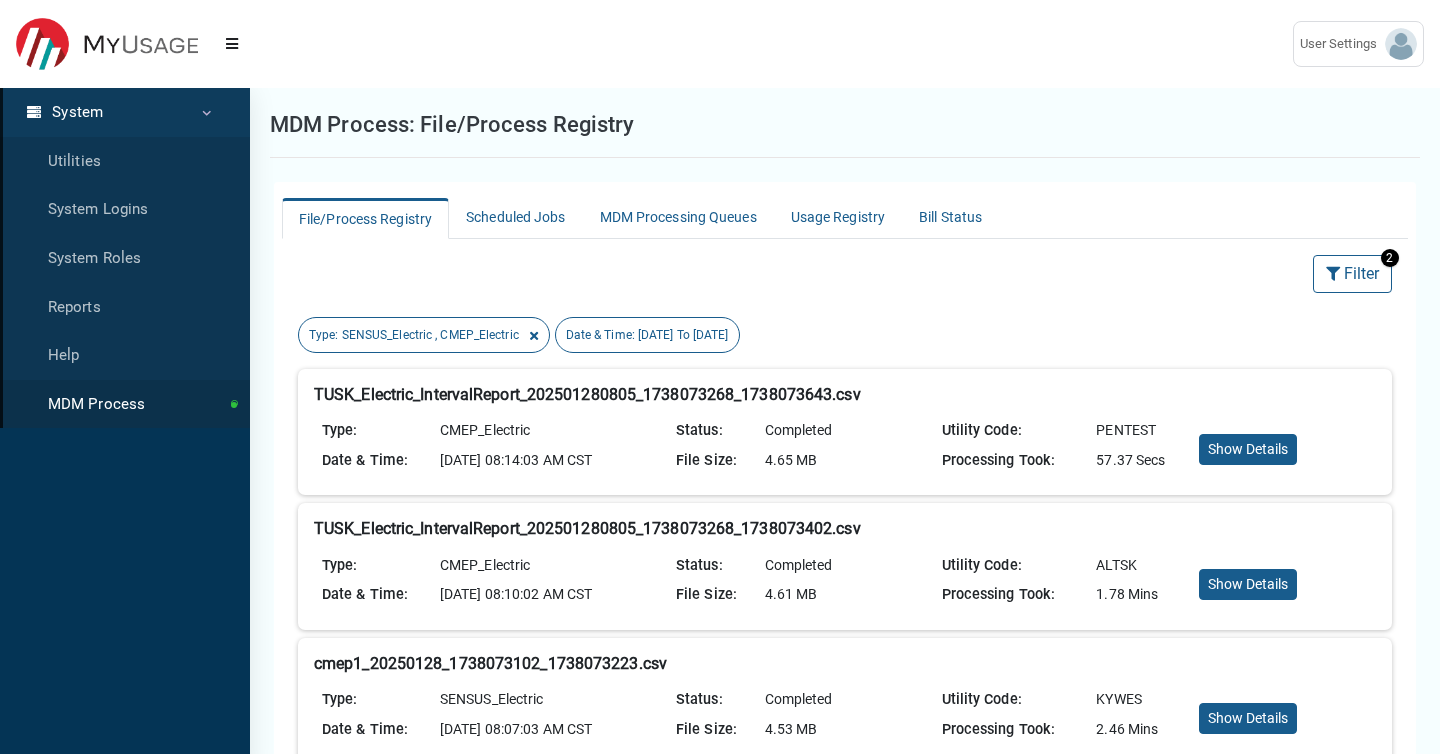 click on "Completed" at bounding box center (845, 566) 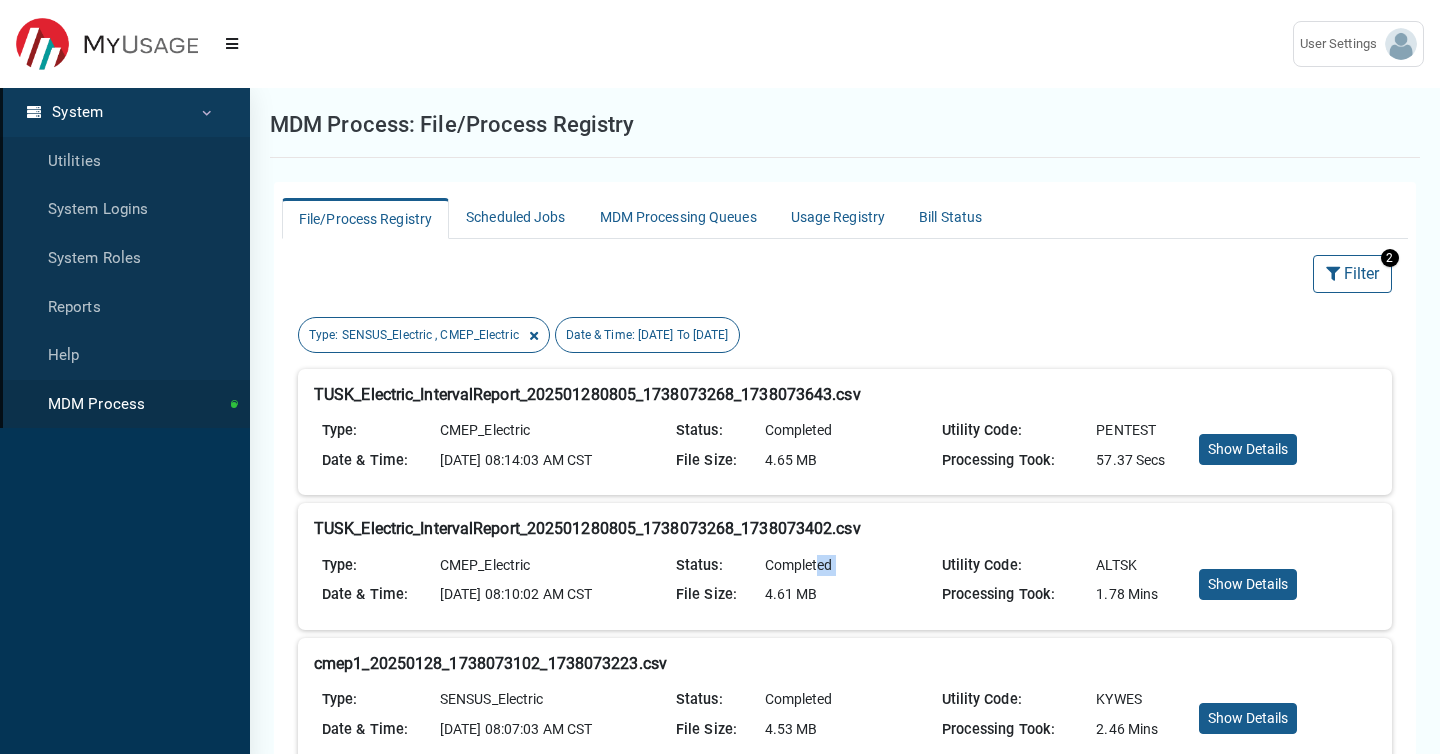 click on "Completed" at bounding box center (845, 566) 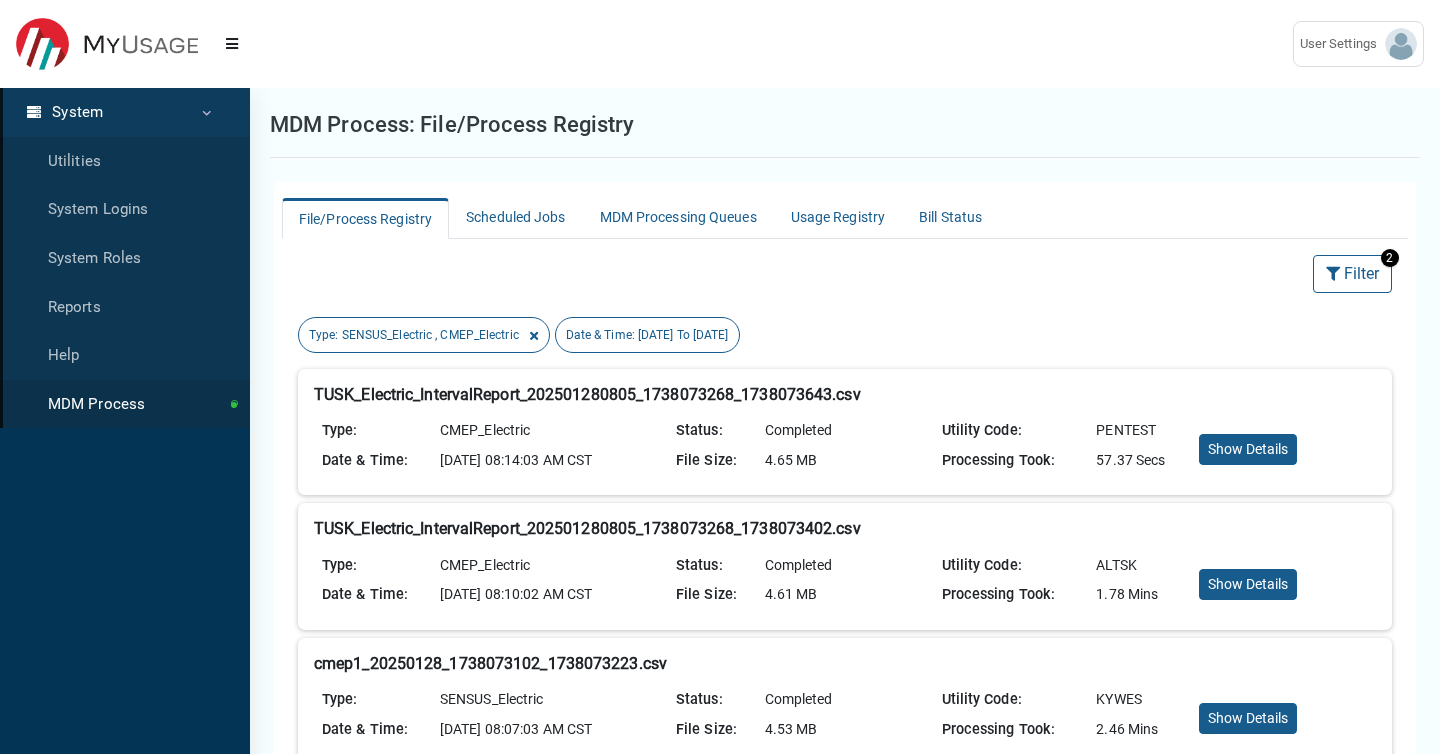 click on "Completed" at bounding box center (845, 566) 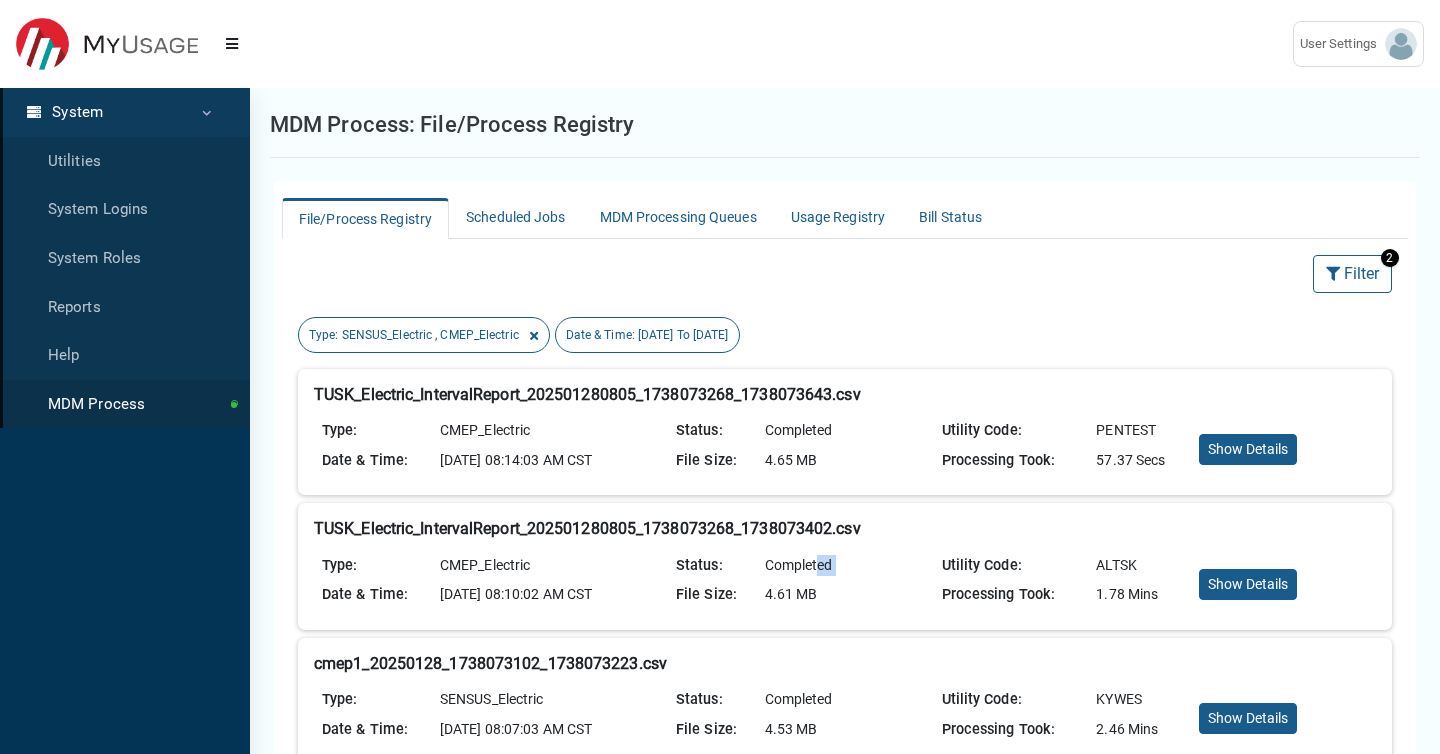 click on "Completed" at bounding box center (845, 566) 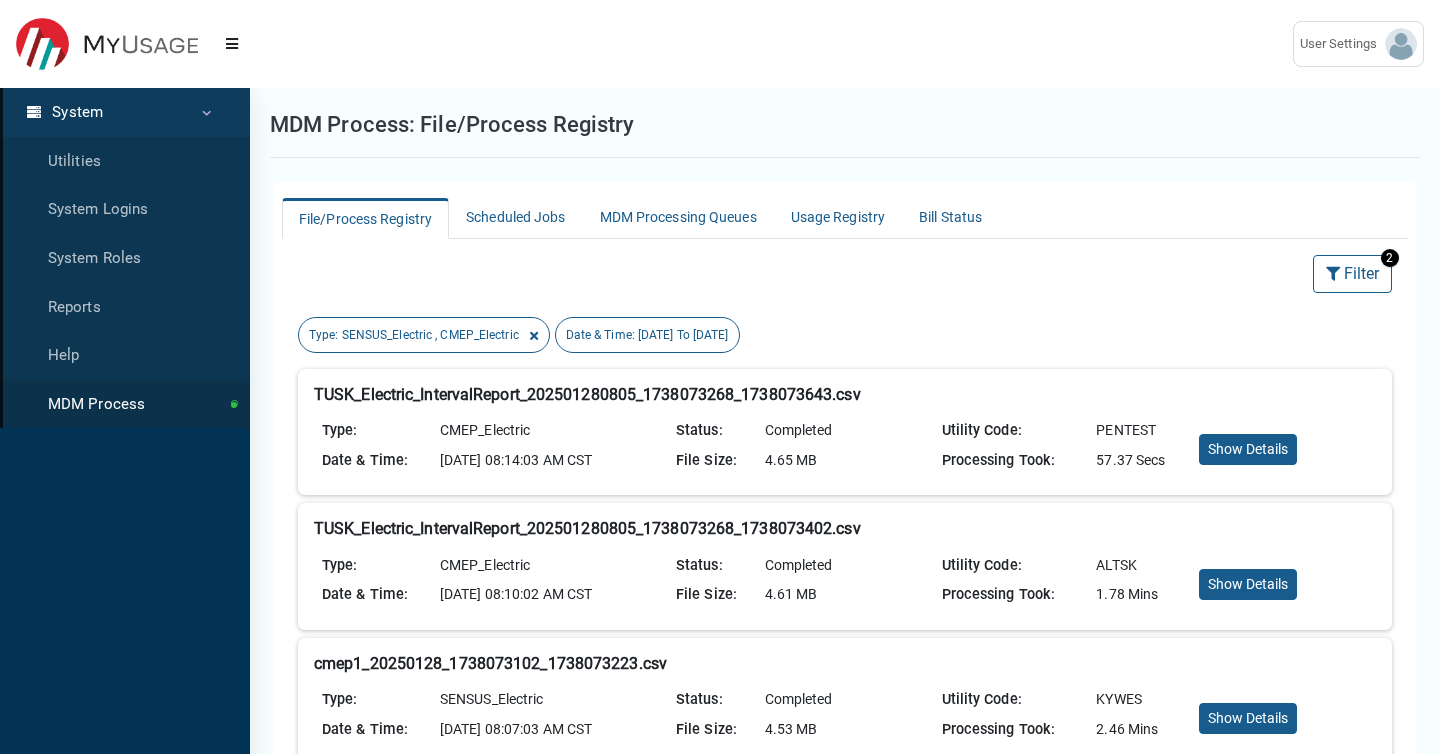 click on "Completed" at bounding box center [845, 566] 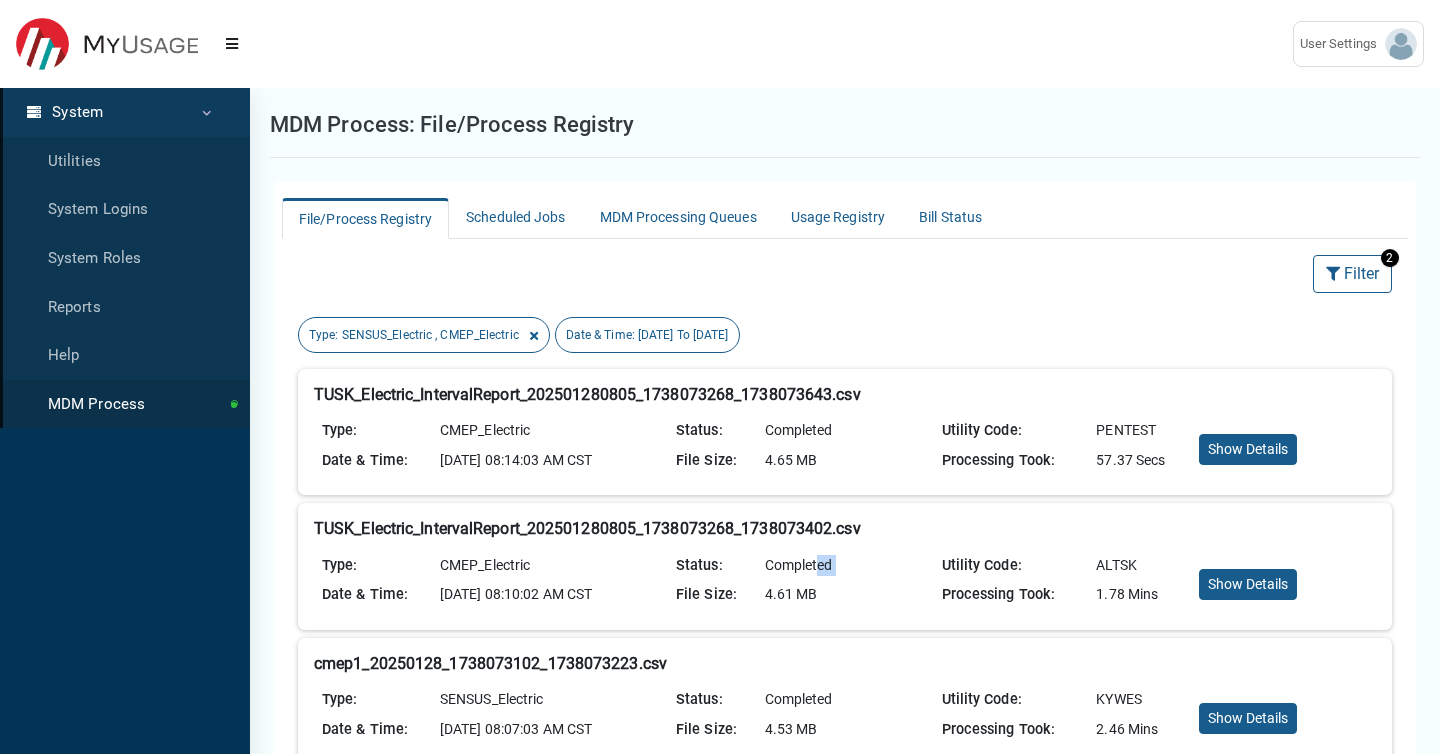 click on "Completed" at bounding box center [845, 566] 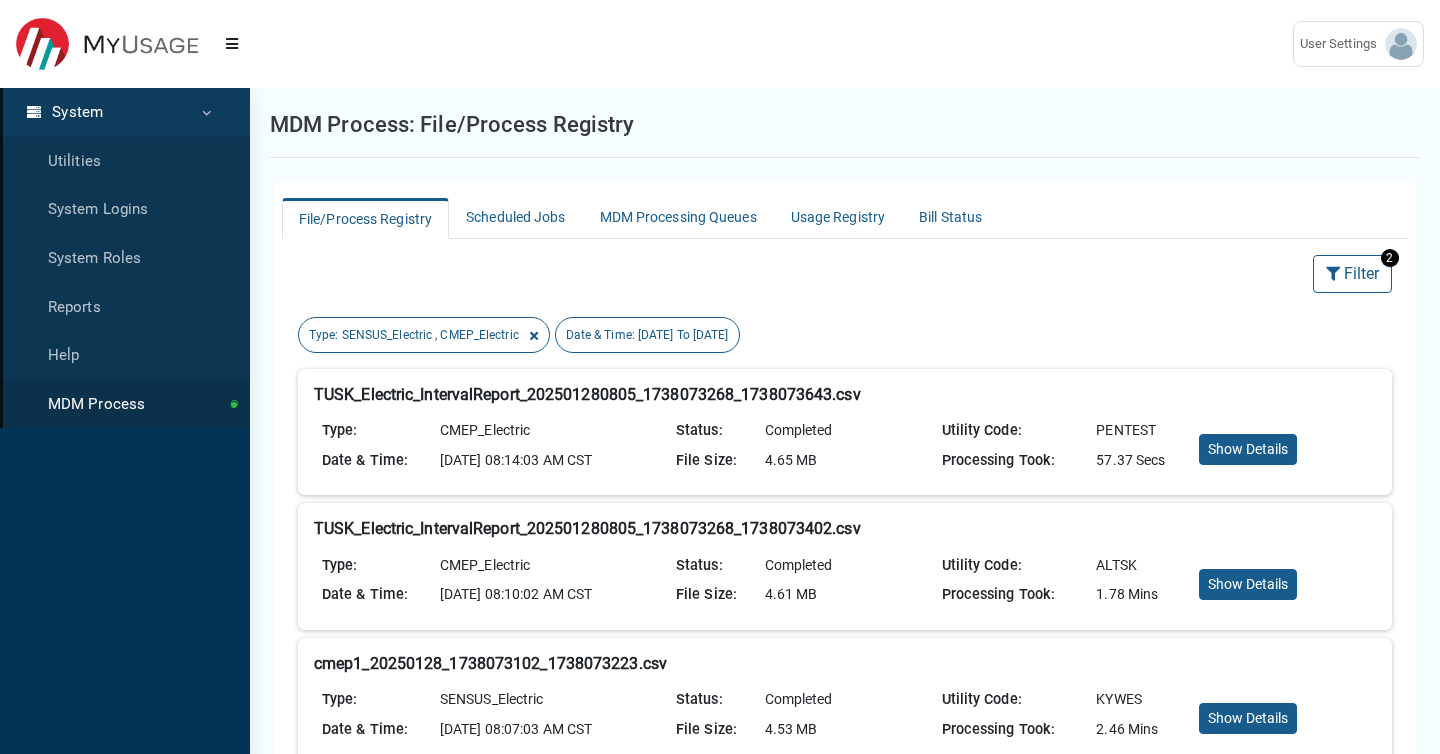 click on "Completed" at bounding box center (845, 566) 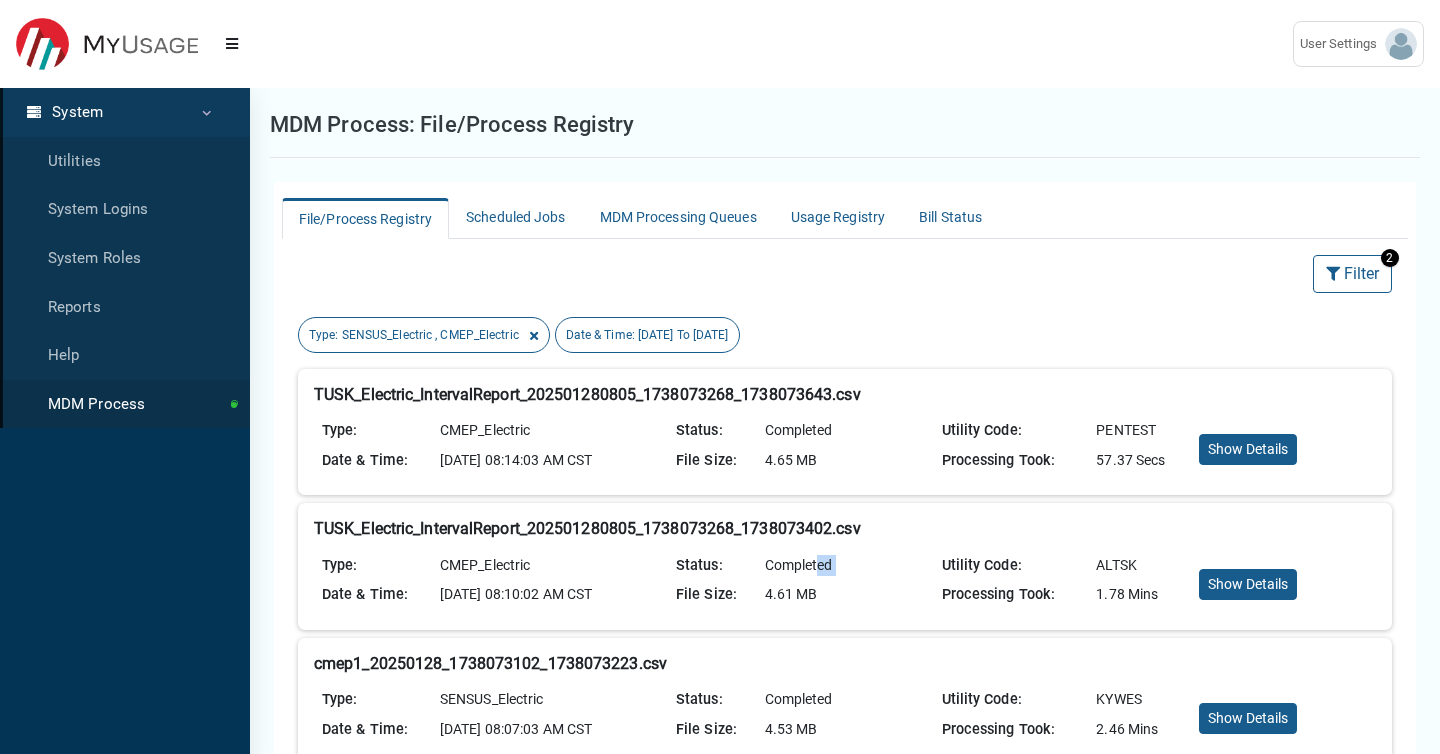 click on "Completed" at bounding box center (845, 566) 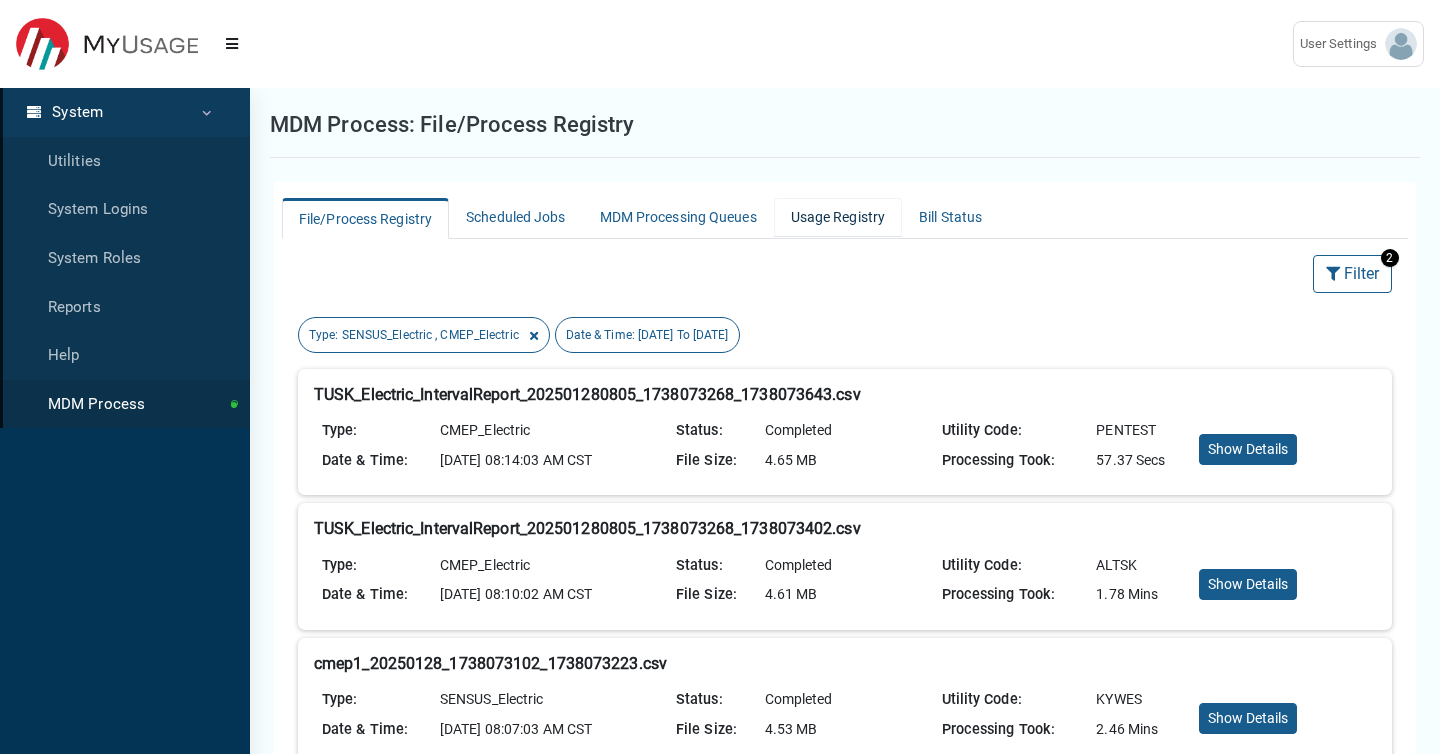 click on "Usage Registry" at bounding box center [838, 217] 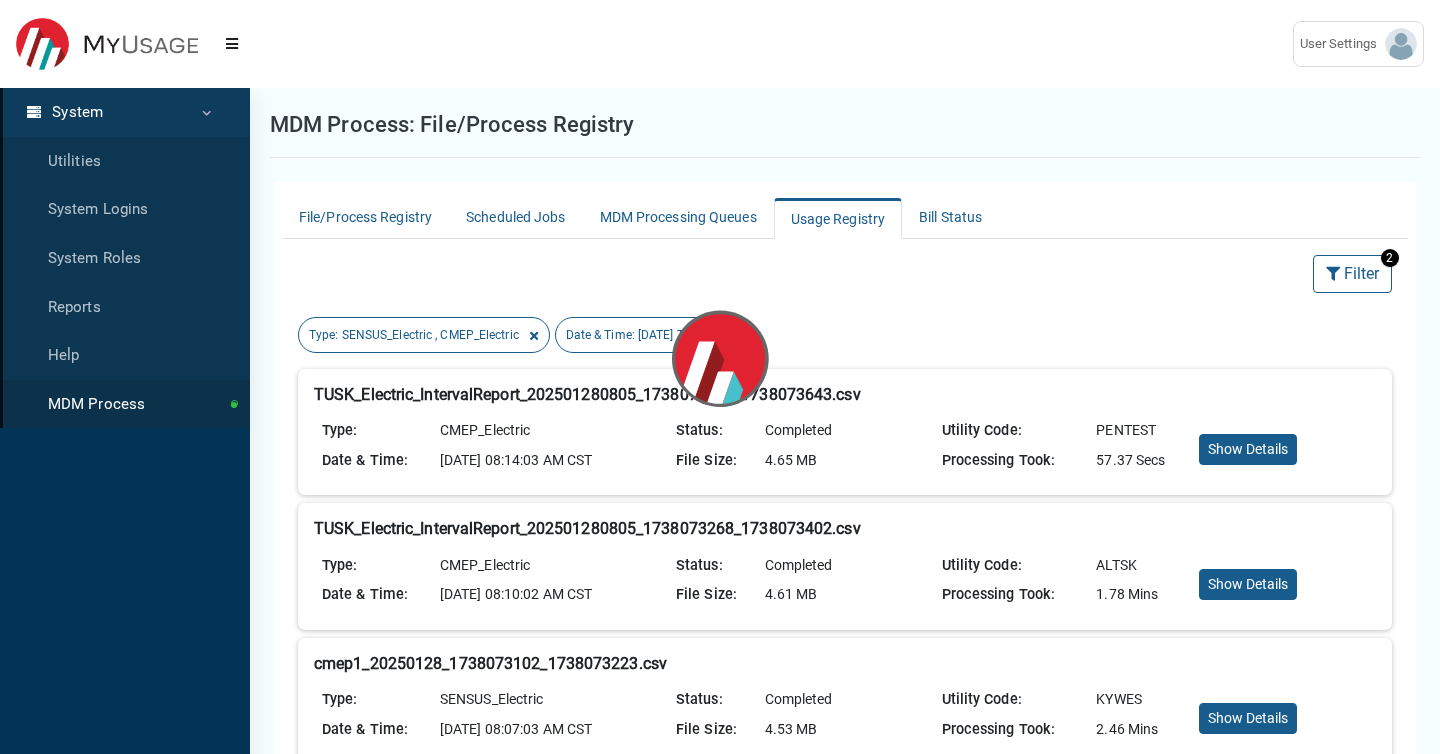 select on "25 per page" 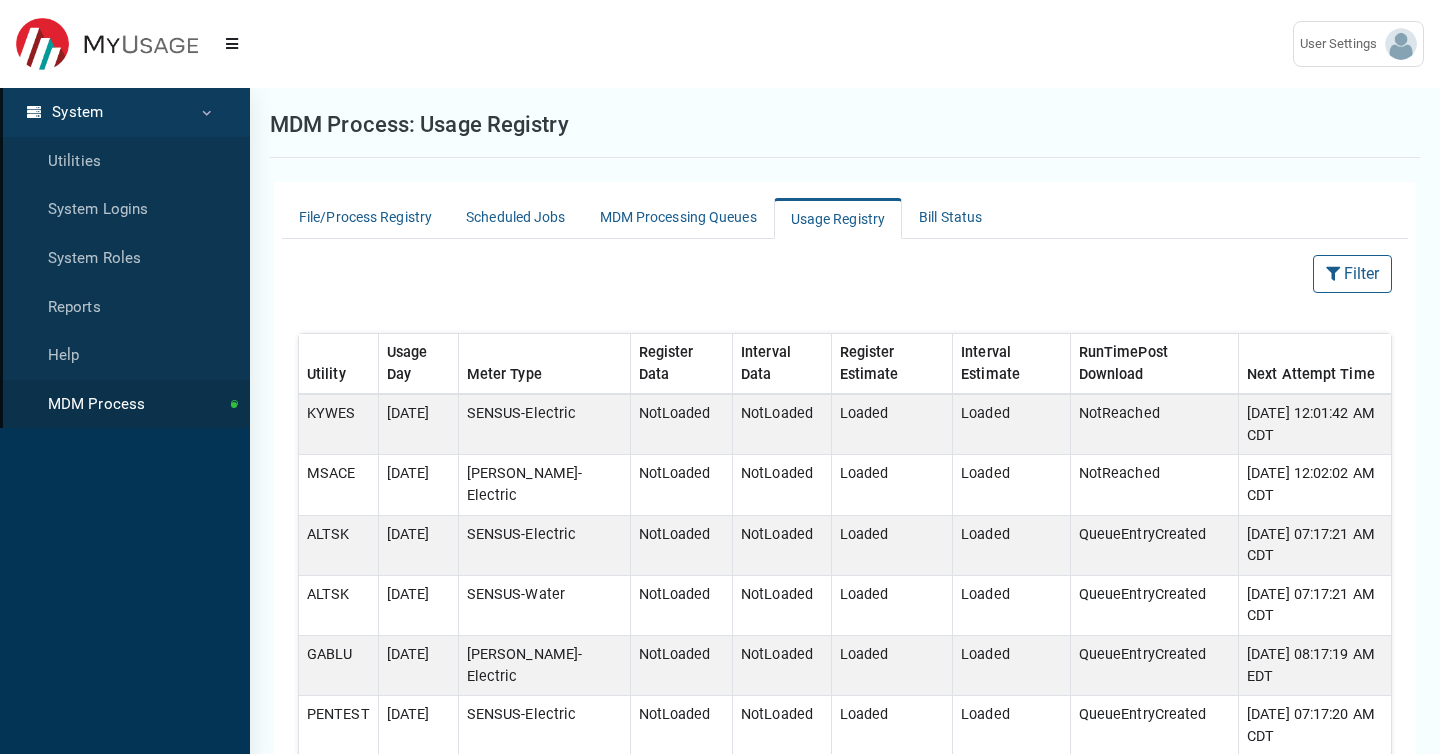 scroll, scrollTop: 1, scrollLeft: 0, axis: vertical 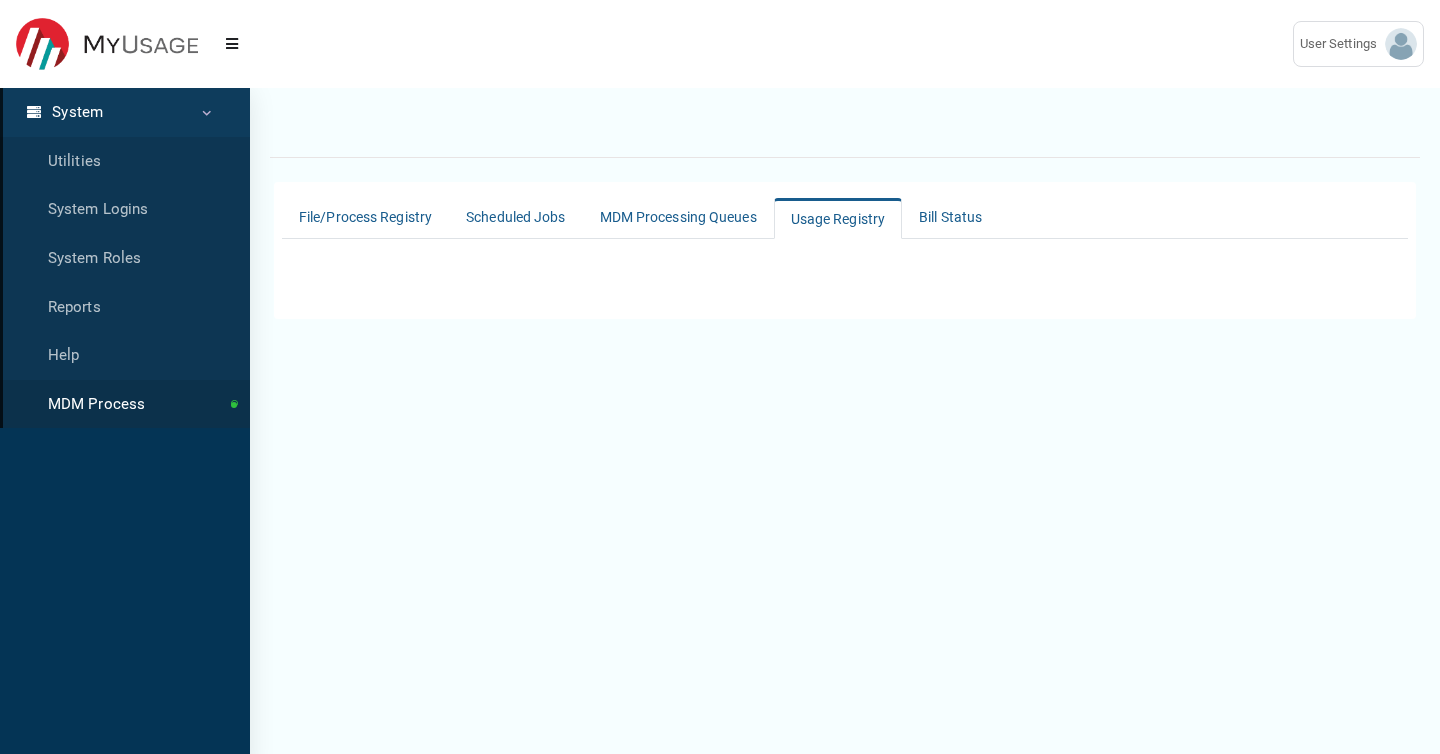select on "25 per page" 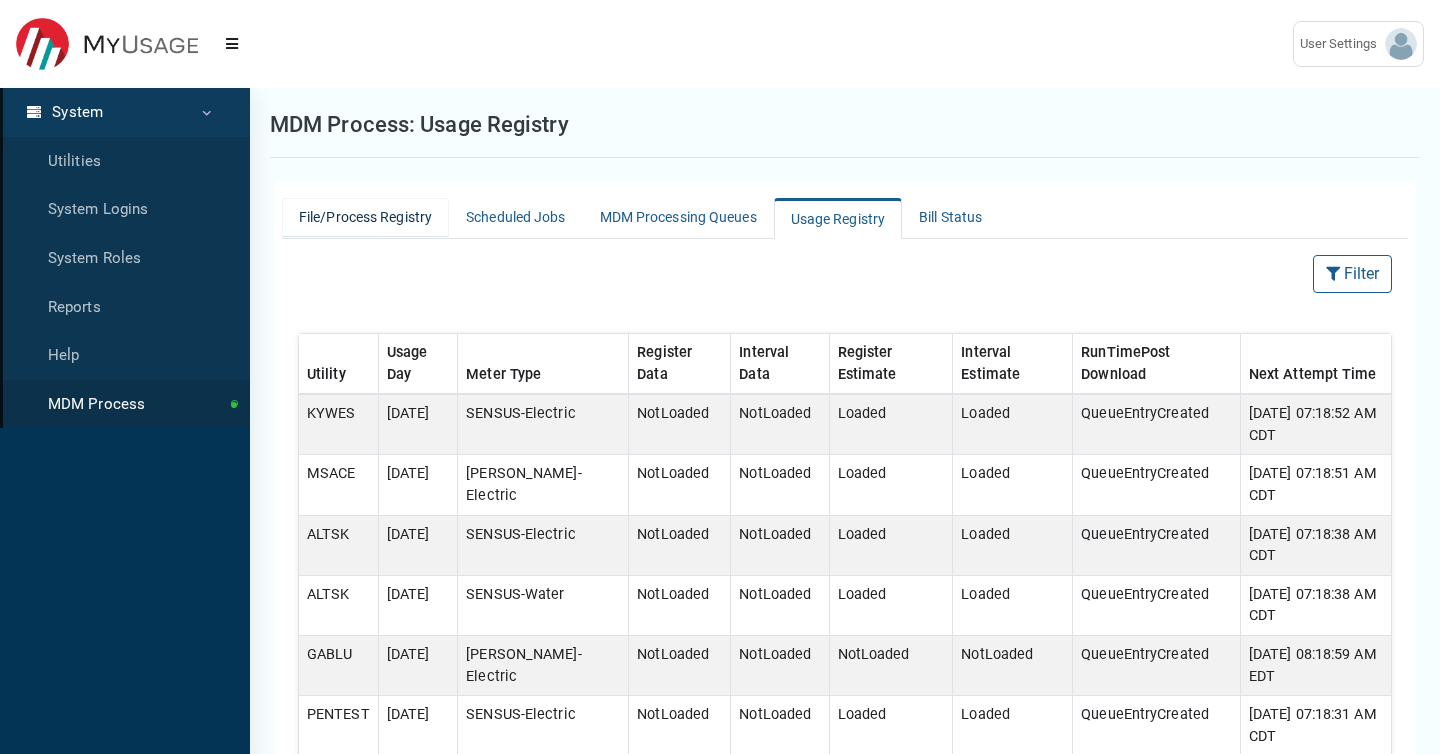 click on "File/Process Registry" at bounding box center [365, 217] 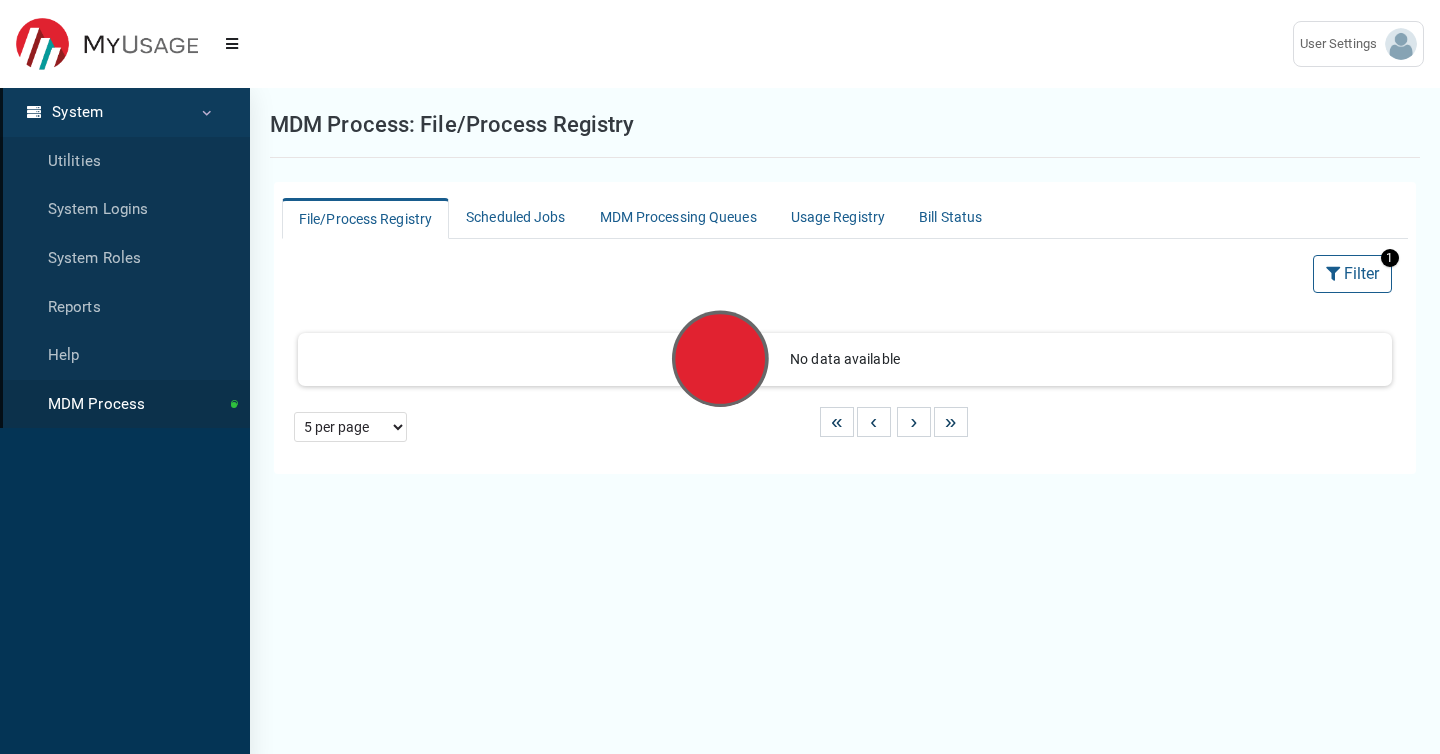 select on "25 per page" 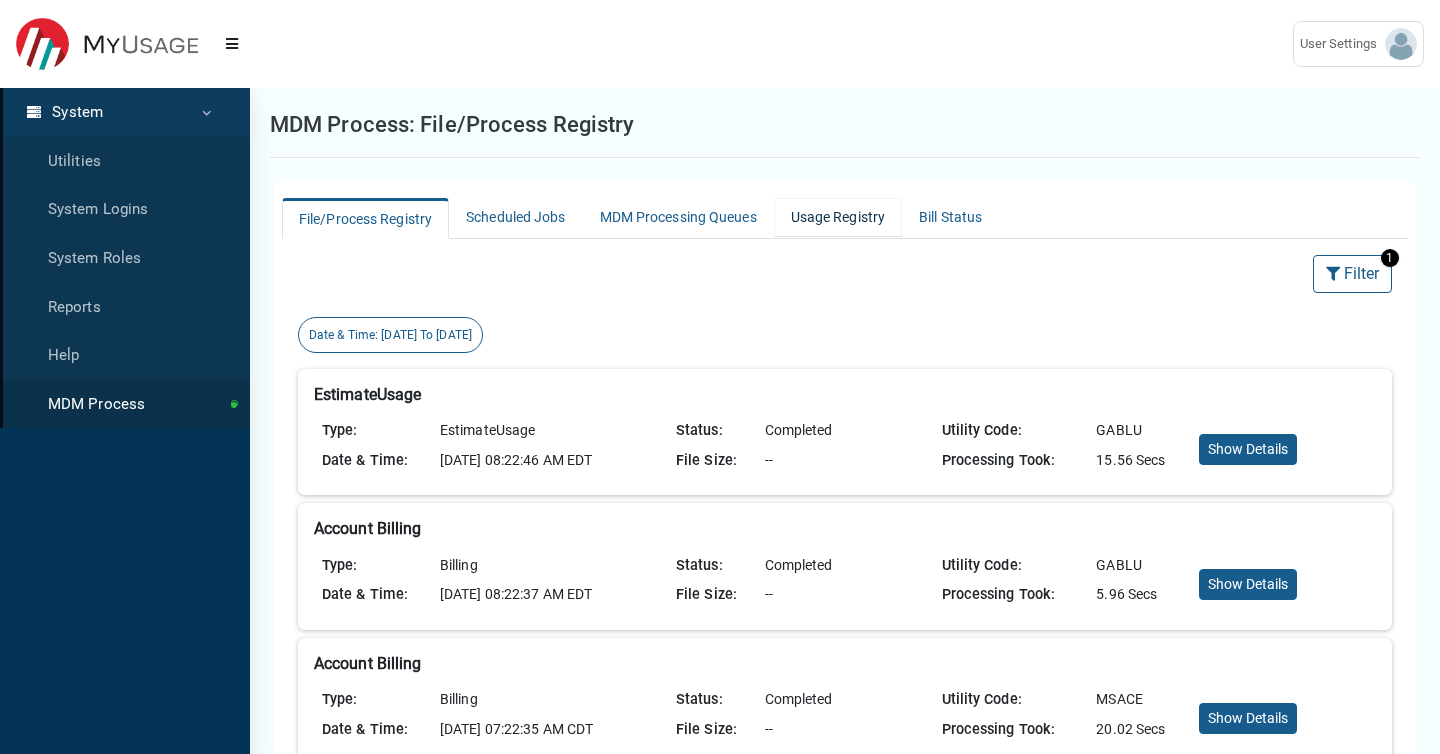 click on "Usage Registry" at bounding box center (838, 217) 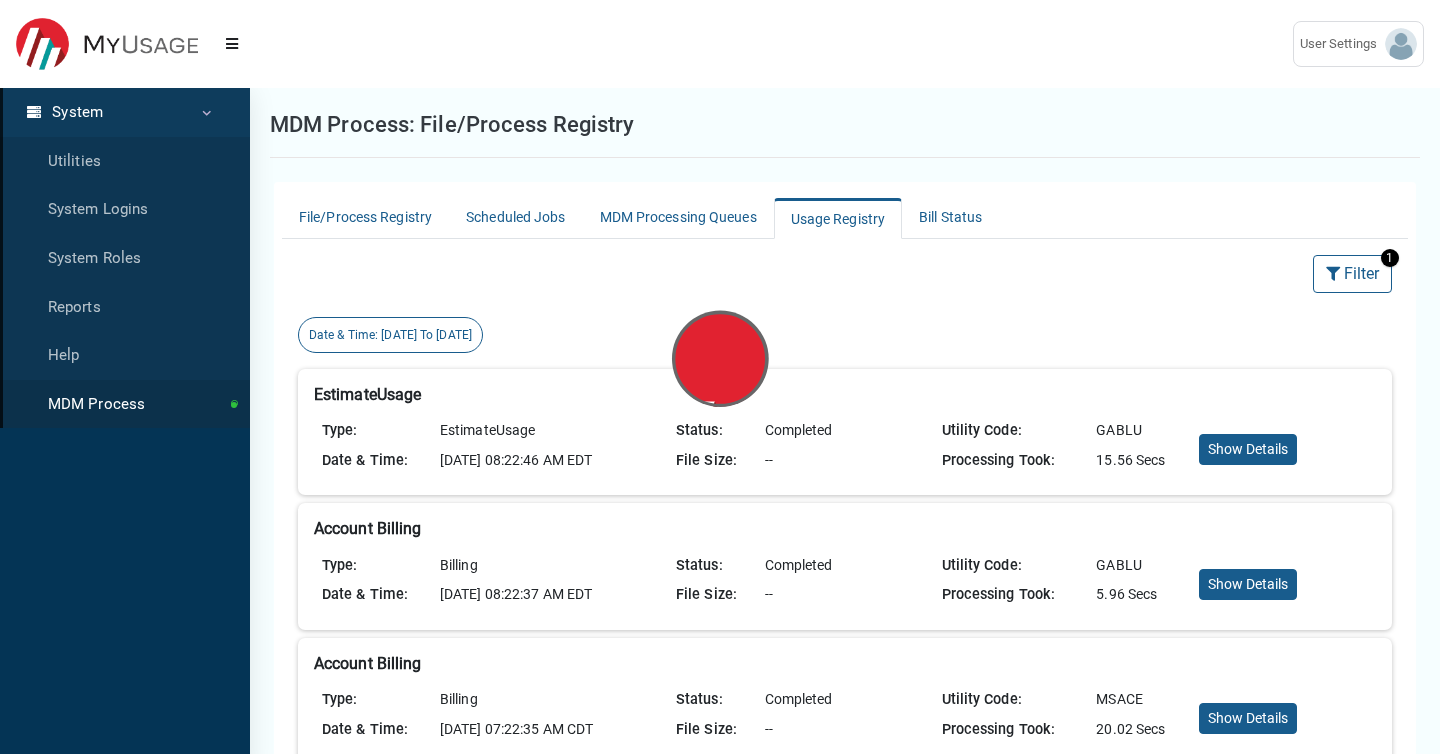 select on "25 per page" 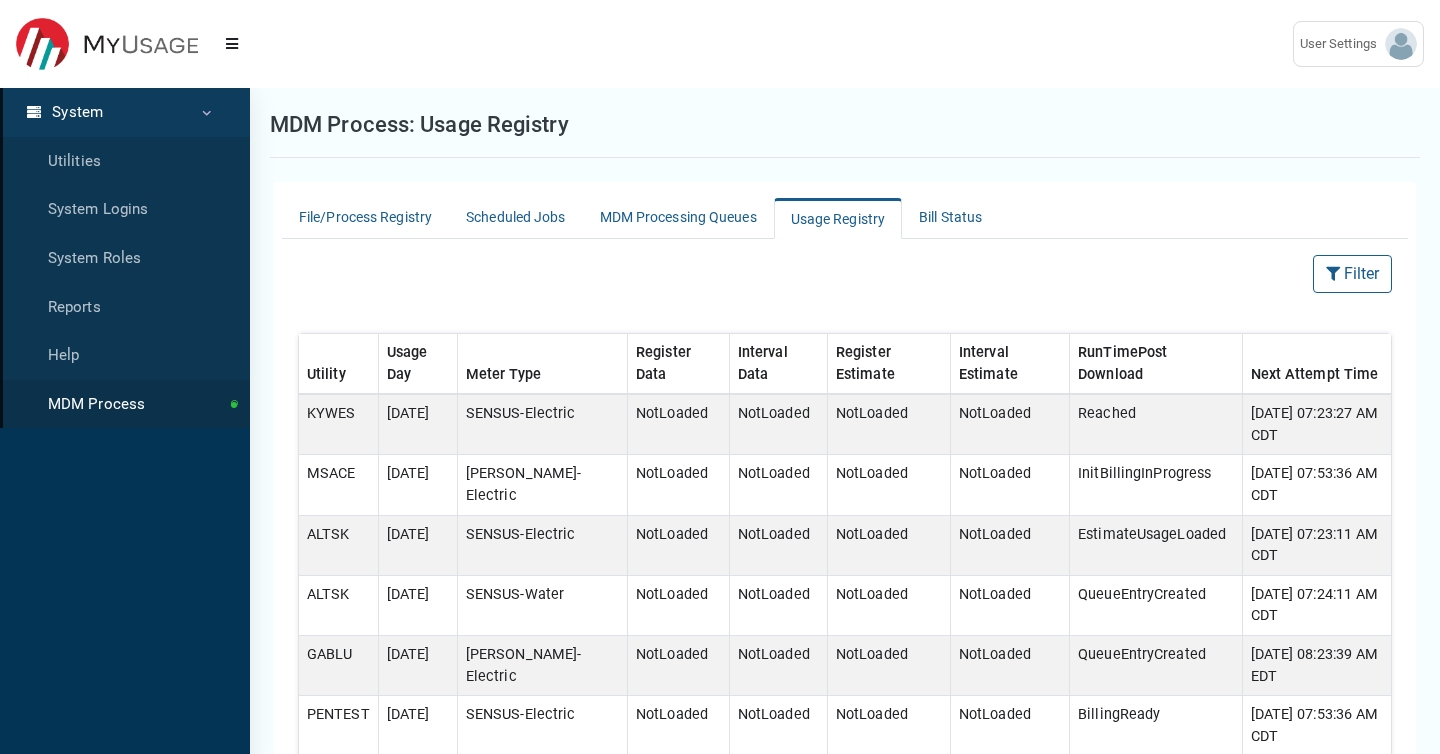 scroll, scrollTop: 1, scrollLeft: 0, axis: vertical 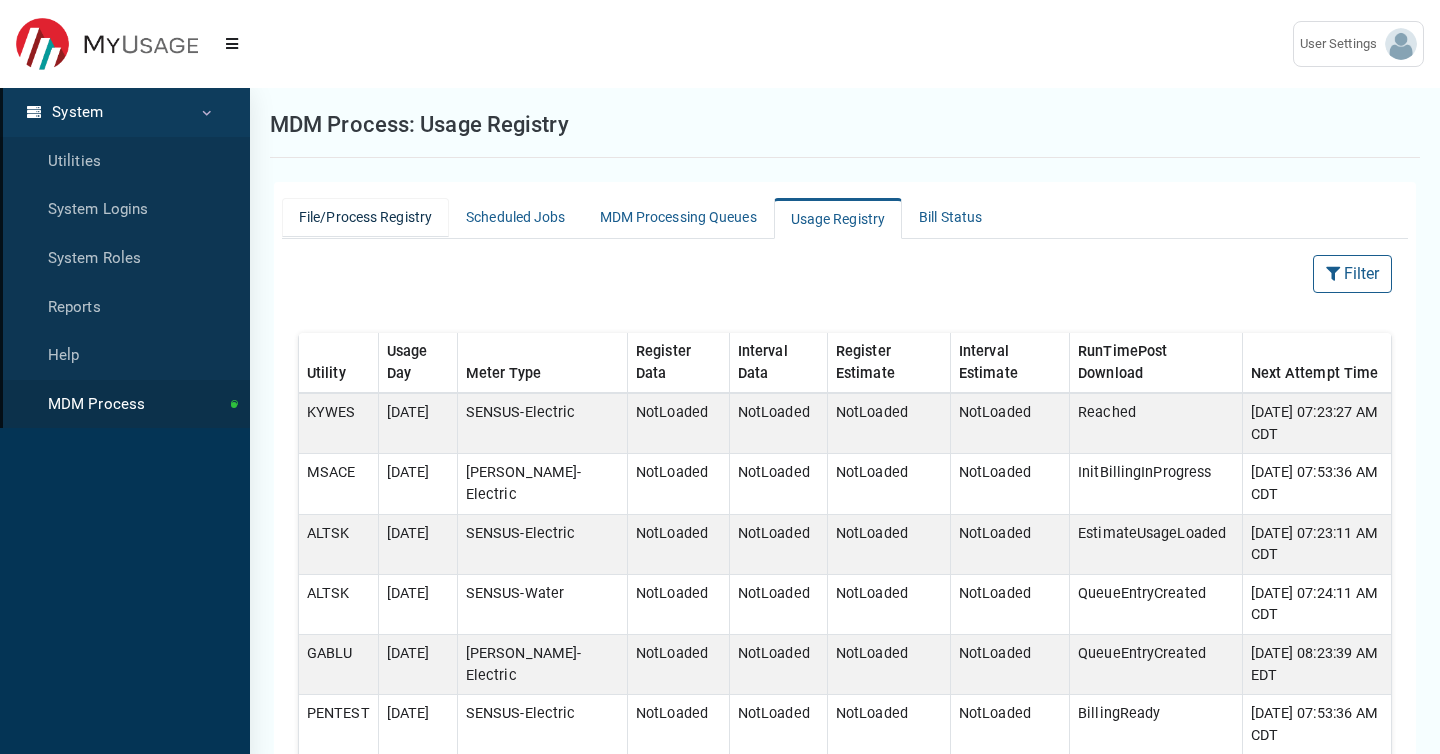 click on "File/Process Registry" at bounding box center (365, 217) 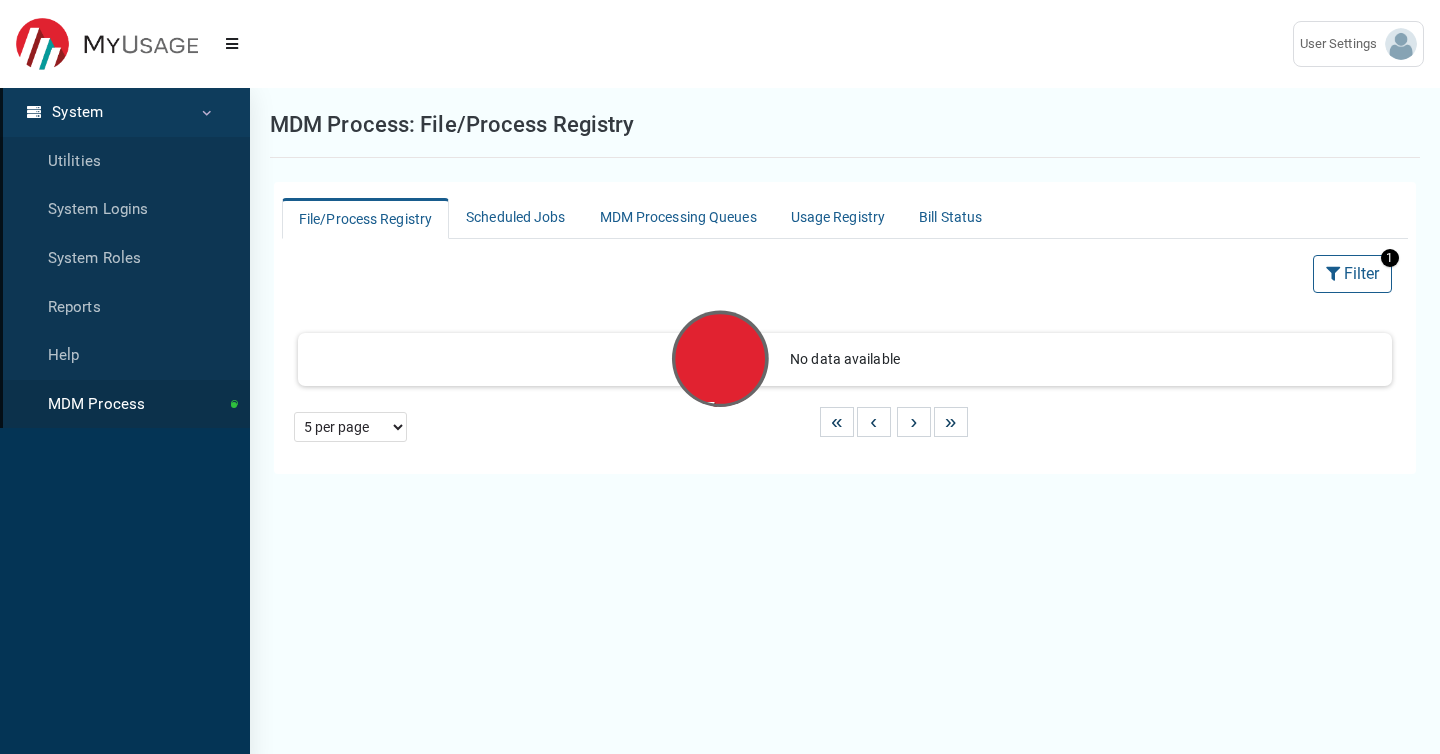 select on "25 per page" 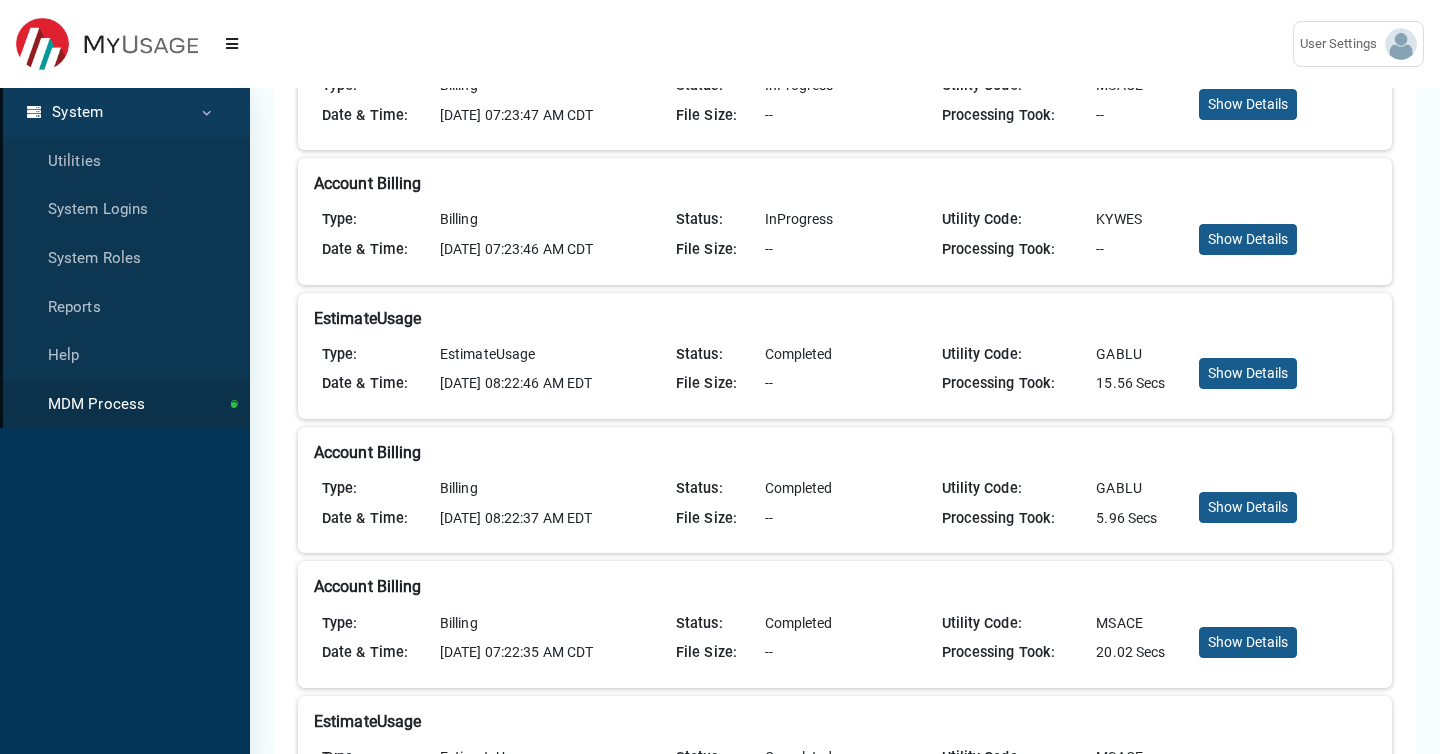 scroll, scrollTop: 626, scrollLeft: 0, axis: vertical 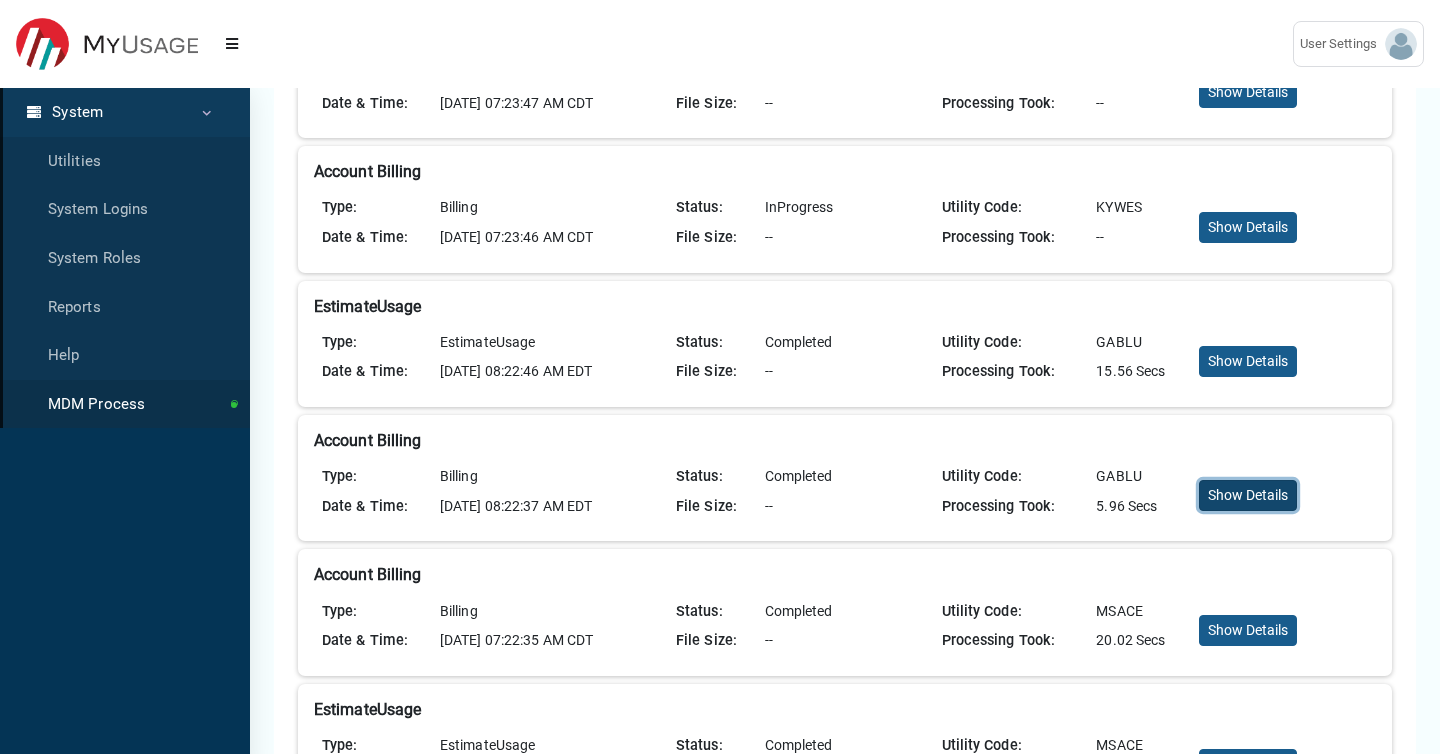 click on "Show Details" at bounding box center [1248, 495] 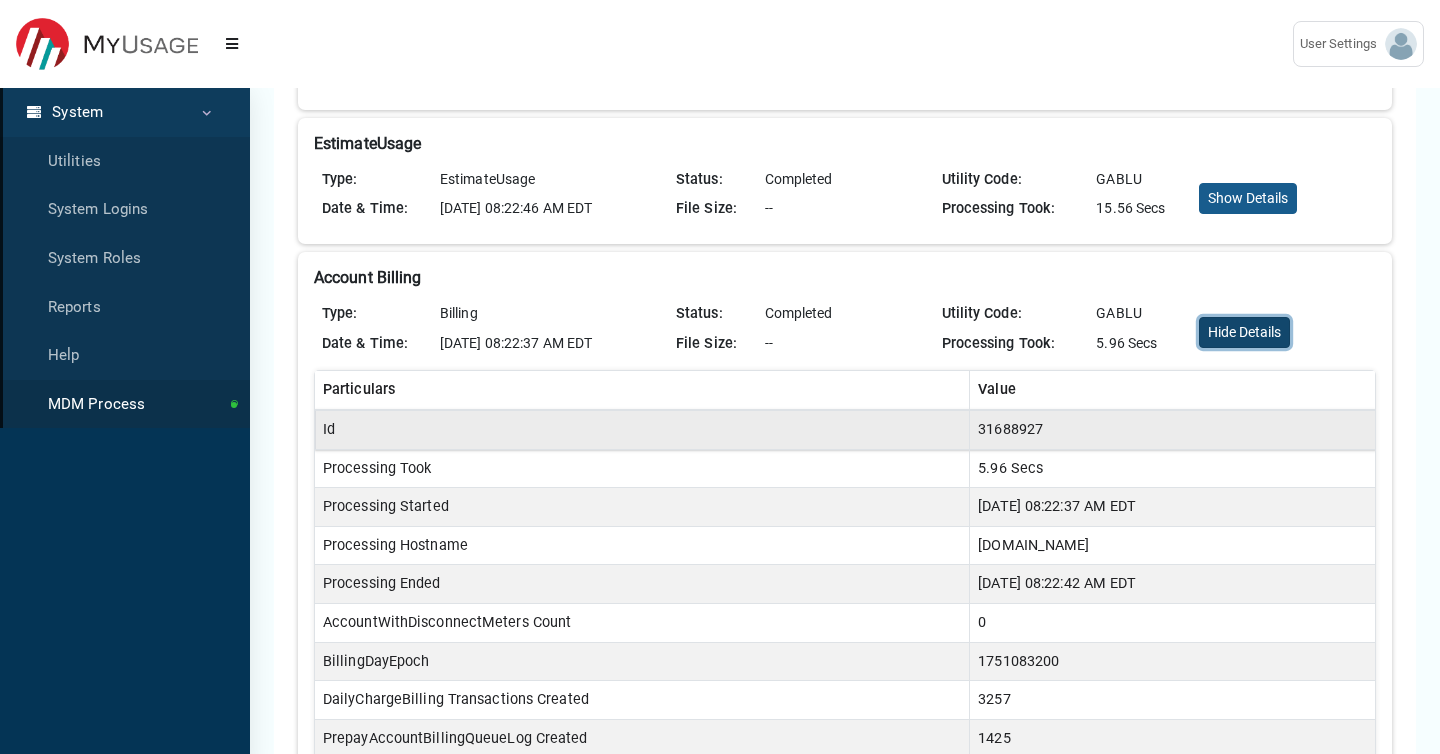 scroll, scrollTop: 750, scrollLeft: 0, axis: vertical 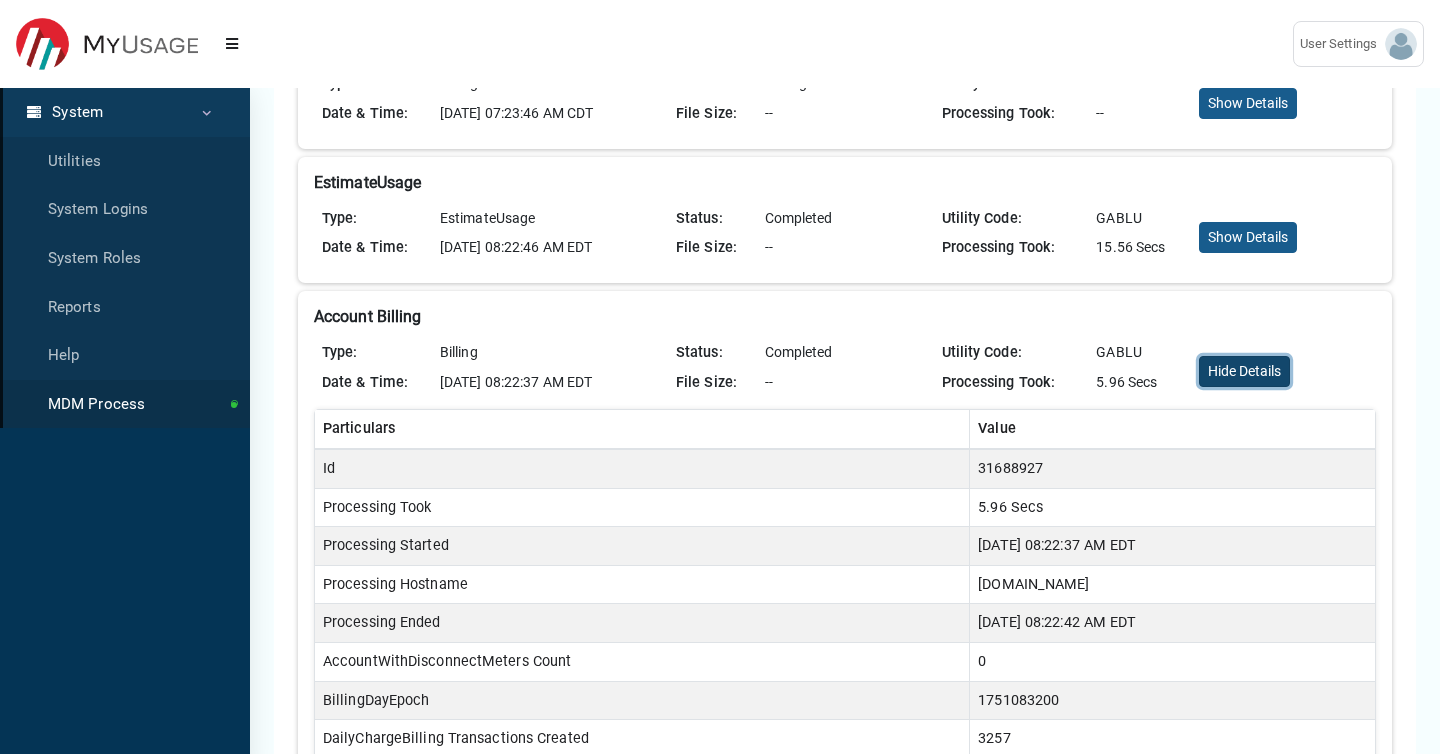 click on "Hide Details" at bounding box center (1244, 371) 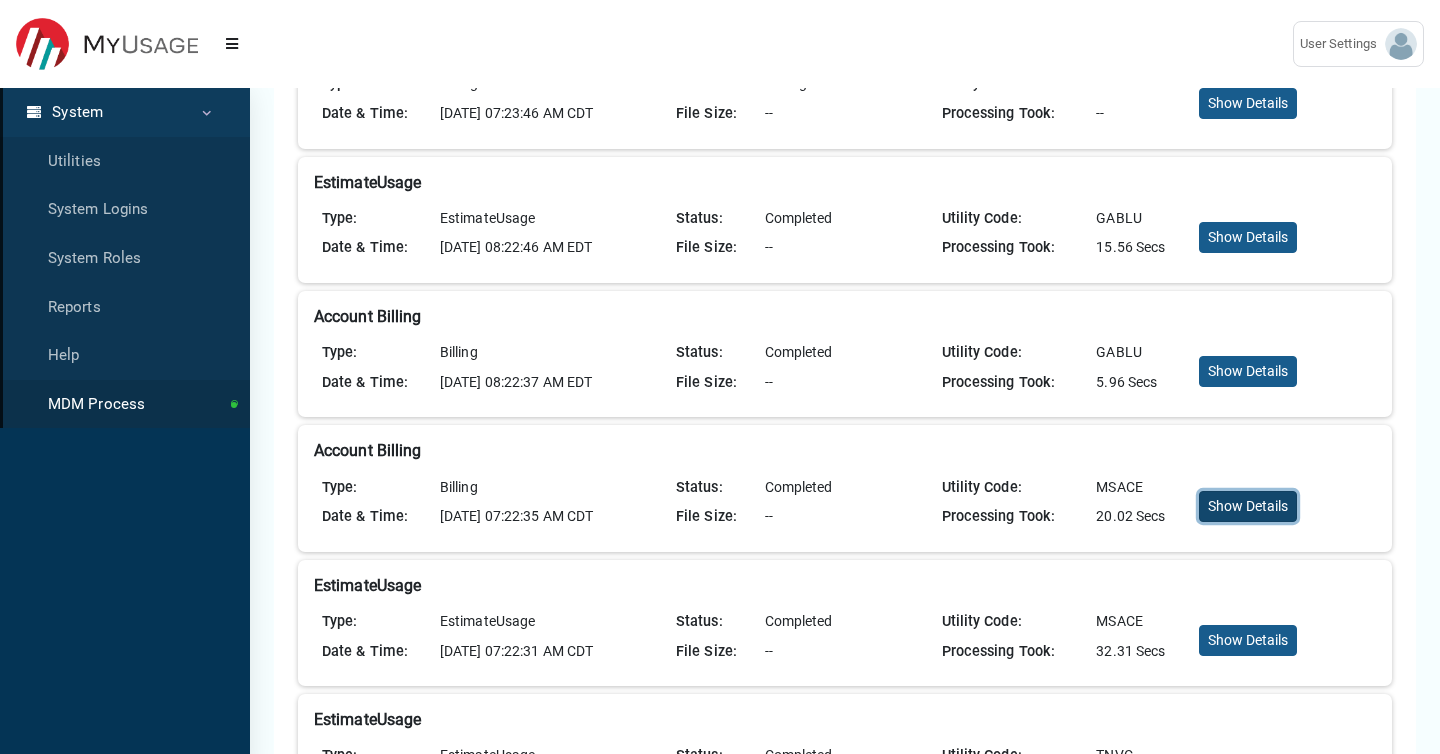 click on "Show Details" at bounding box center (1248, 506) 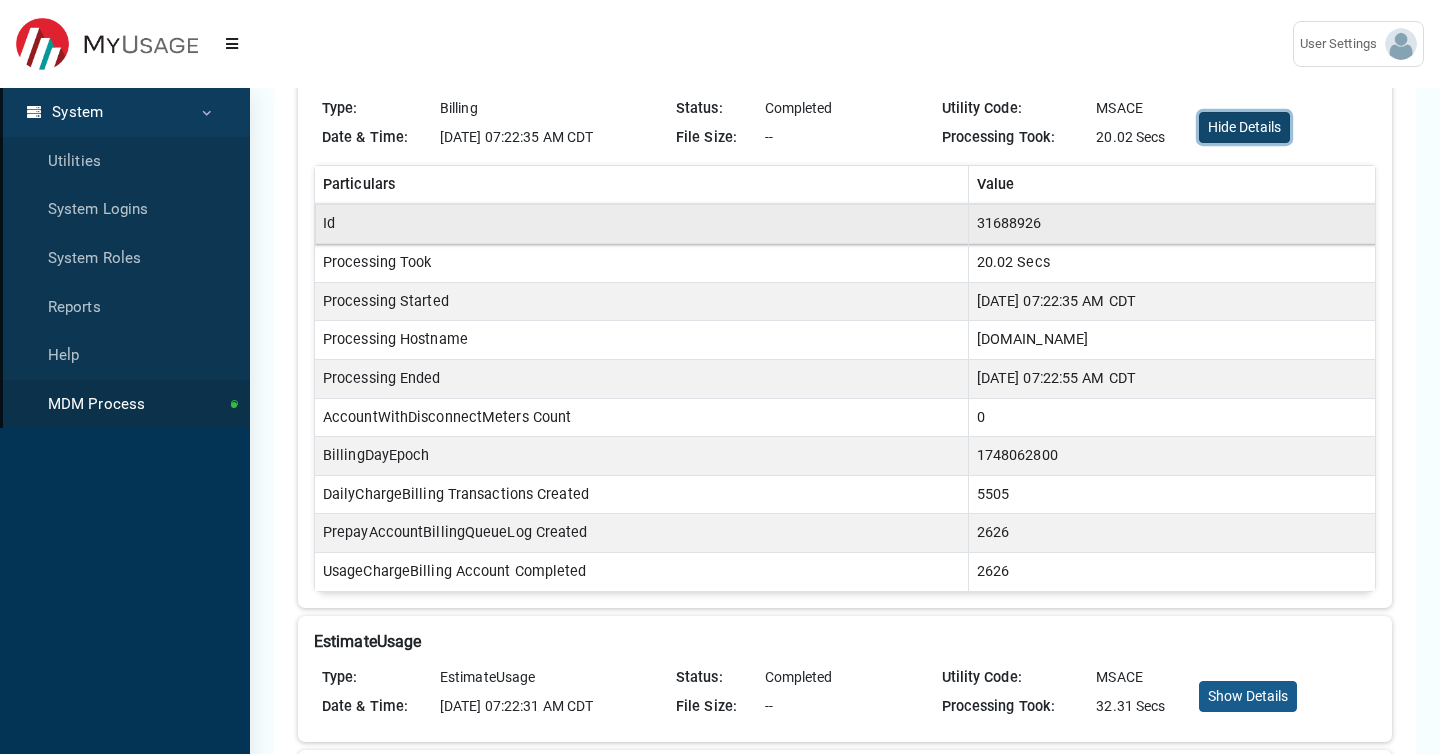 scroll, scrollTop: 1128, scrollLeft: 0, axis: vertical 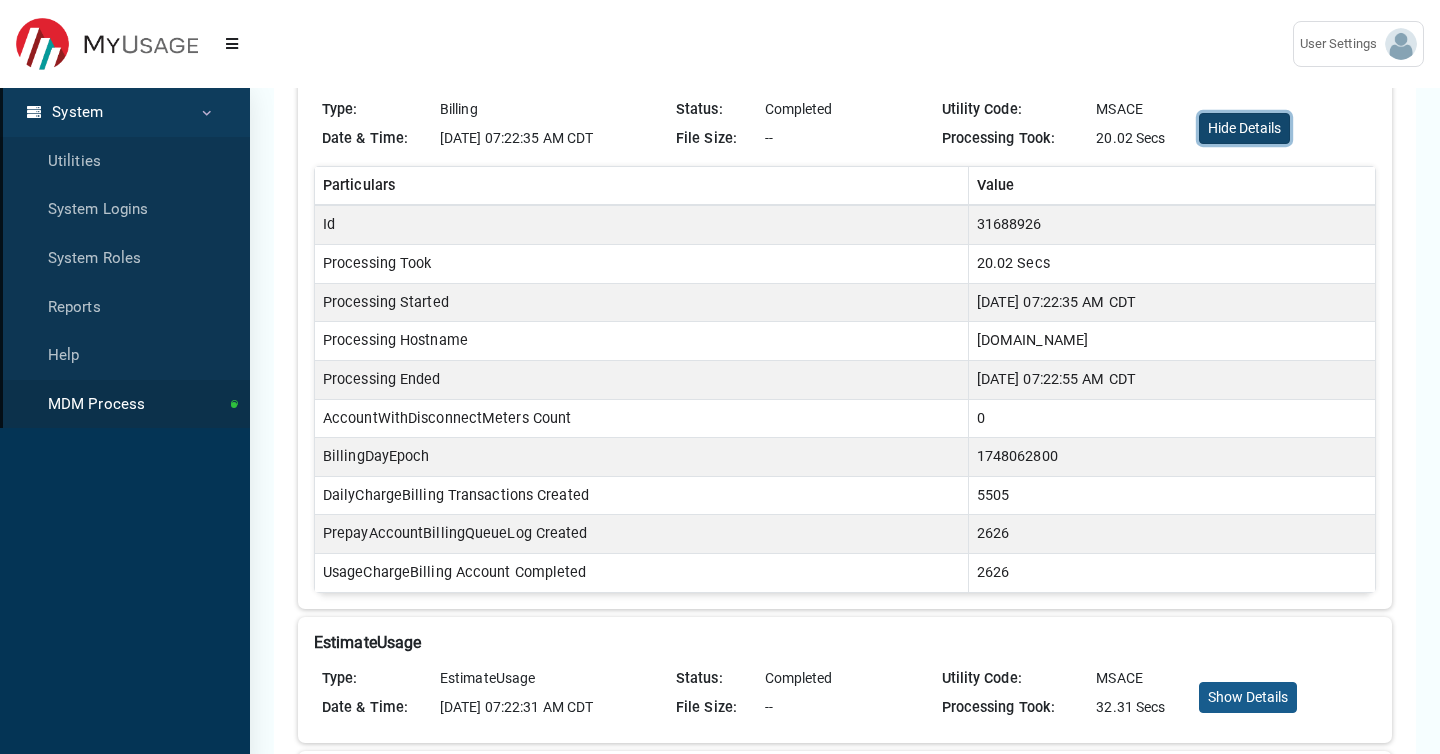 click on "Hide Details" at bounding box center (1244, 128) 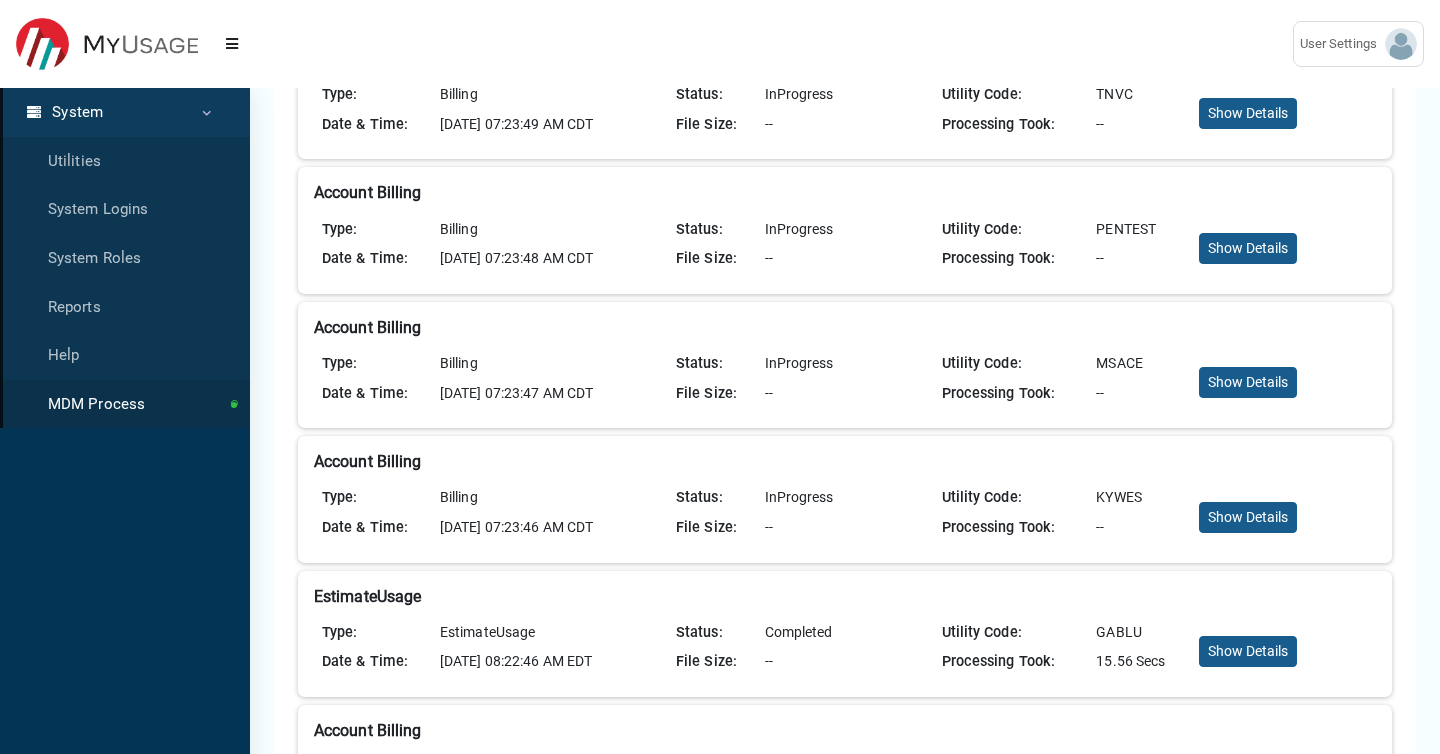 scroll, scrollTop: 0, scrollLeft: 0, axis: both 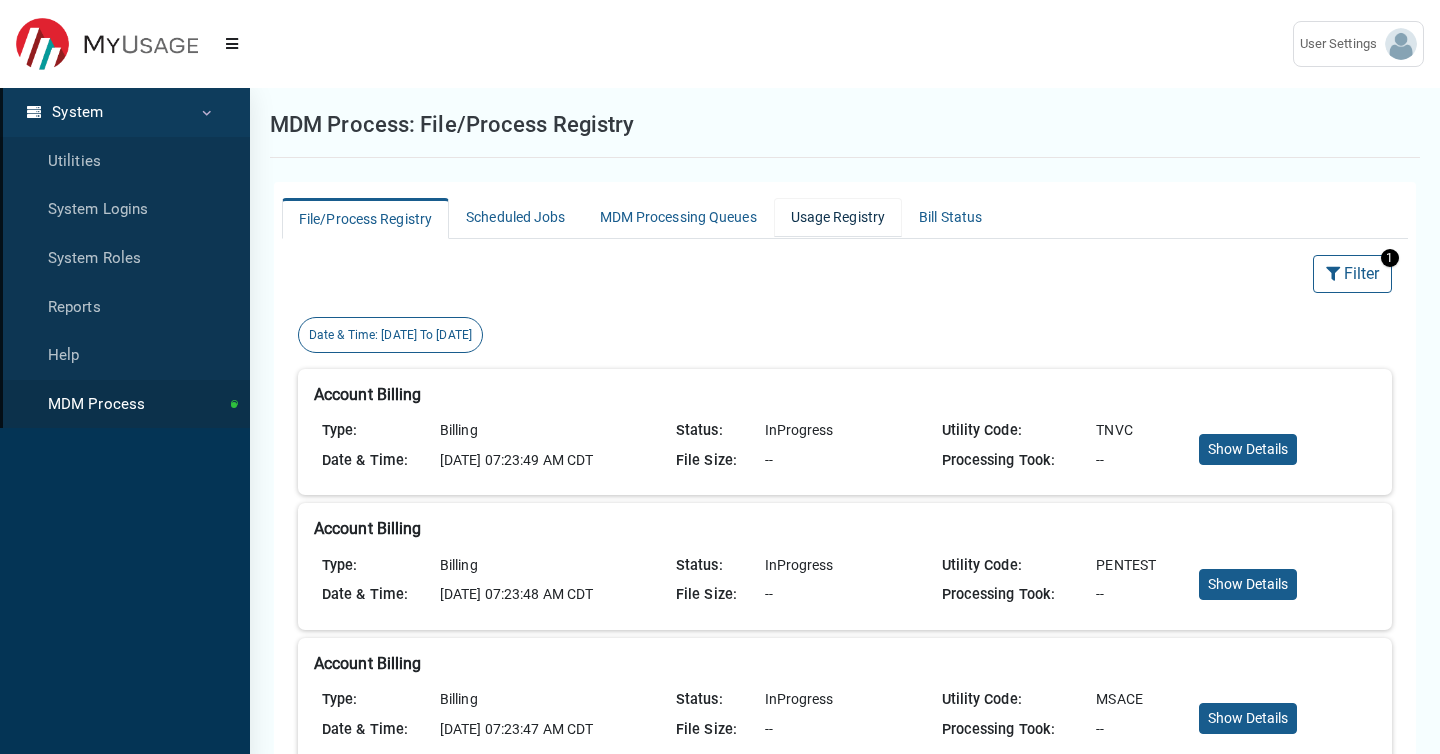 click on "Usage Registry" at bounding box center (838, 217) 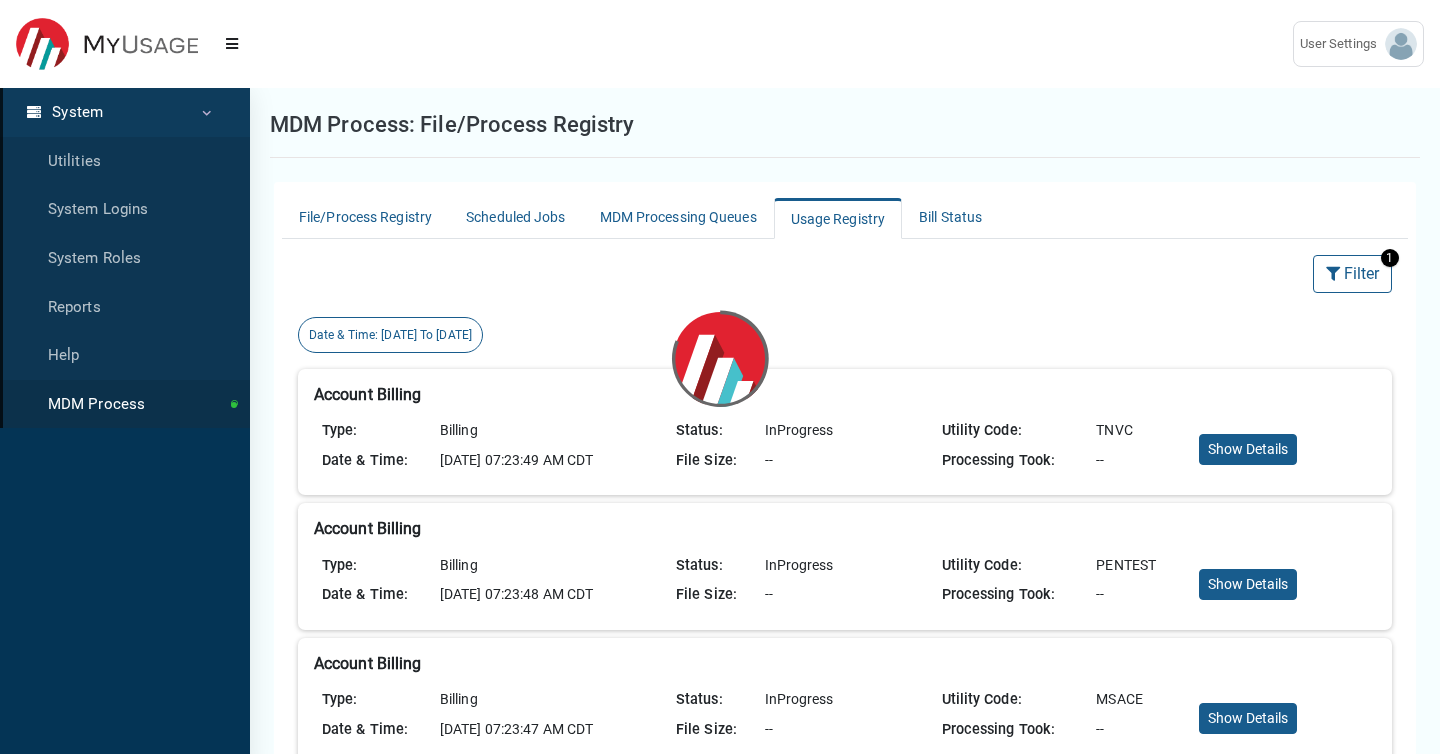 select on "25 per page" 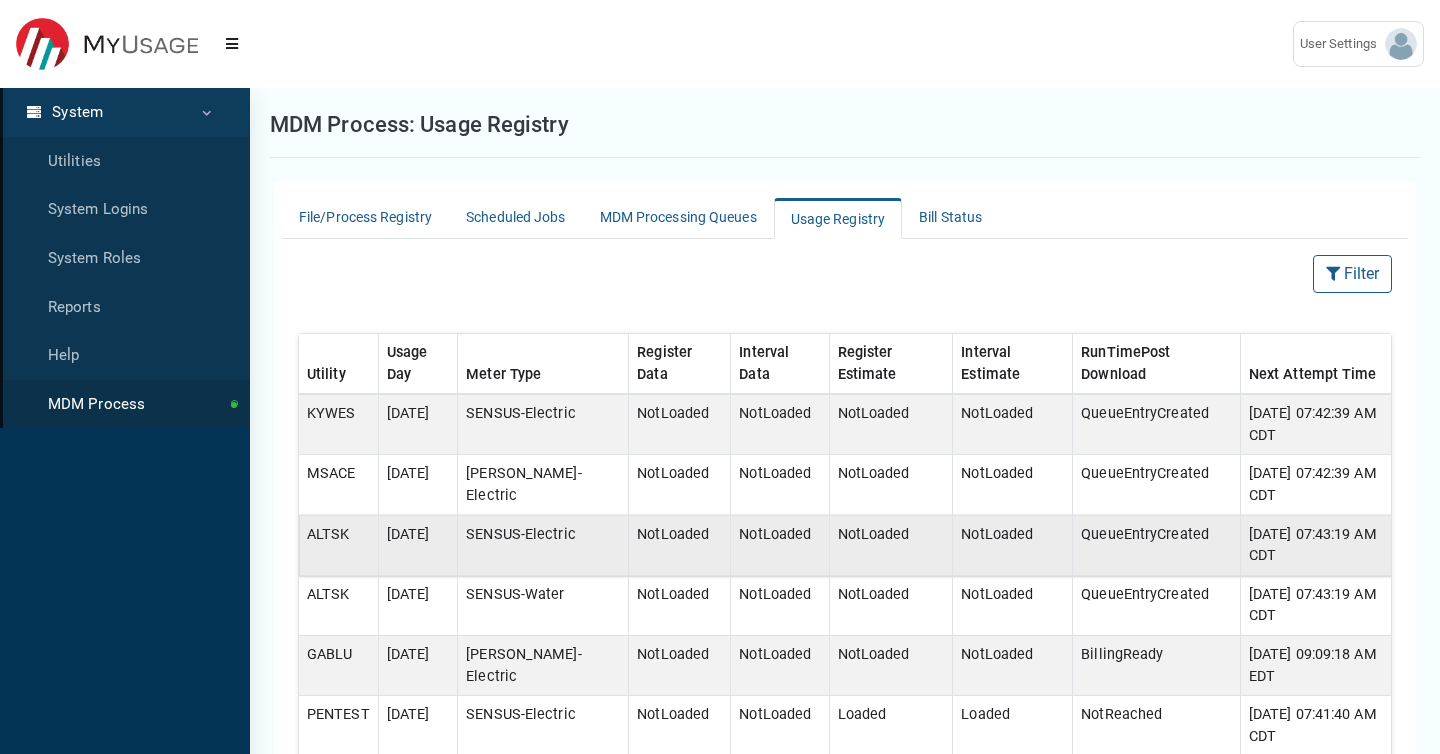 scroll, scrollTop: 1, scrollLeft: 0, axis: vertical 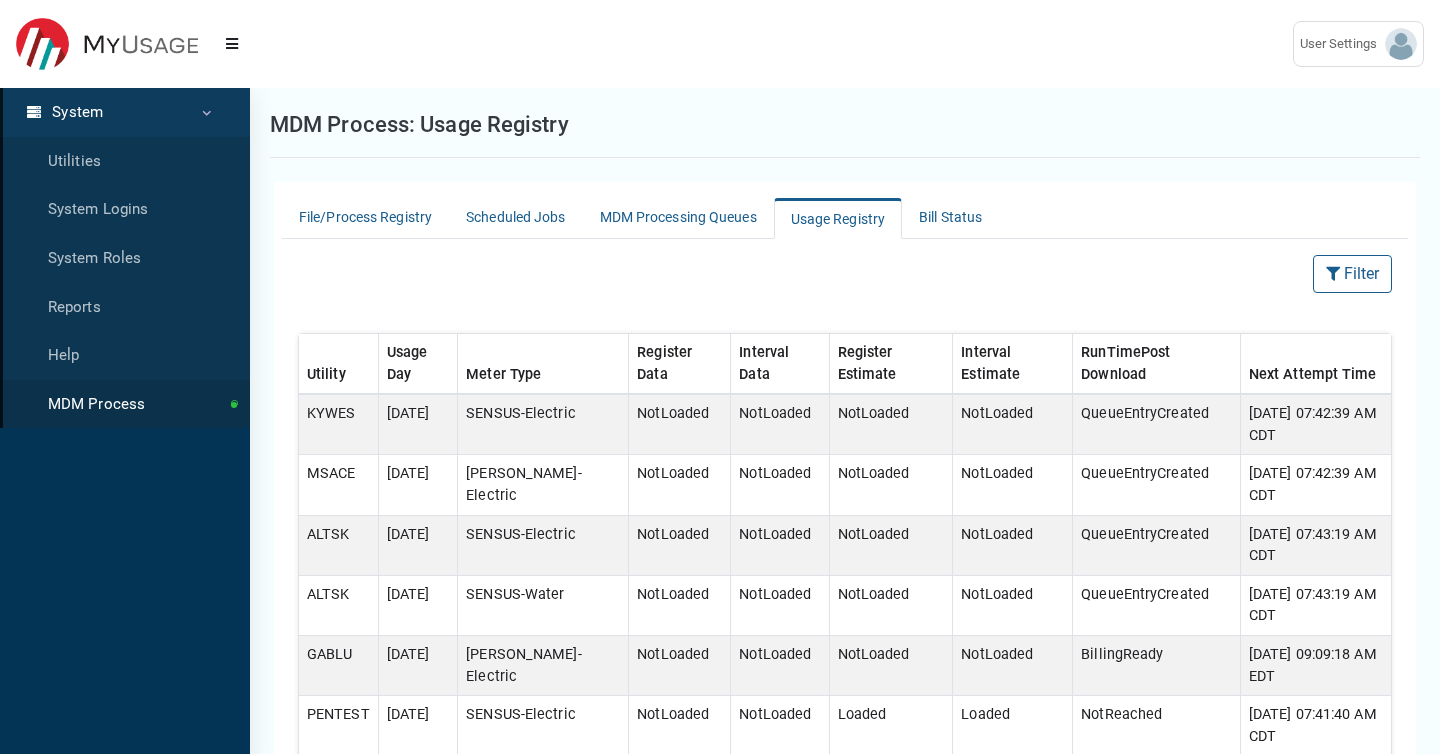 click on "Usage Registry" at bounding box center (838, 218) 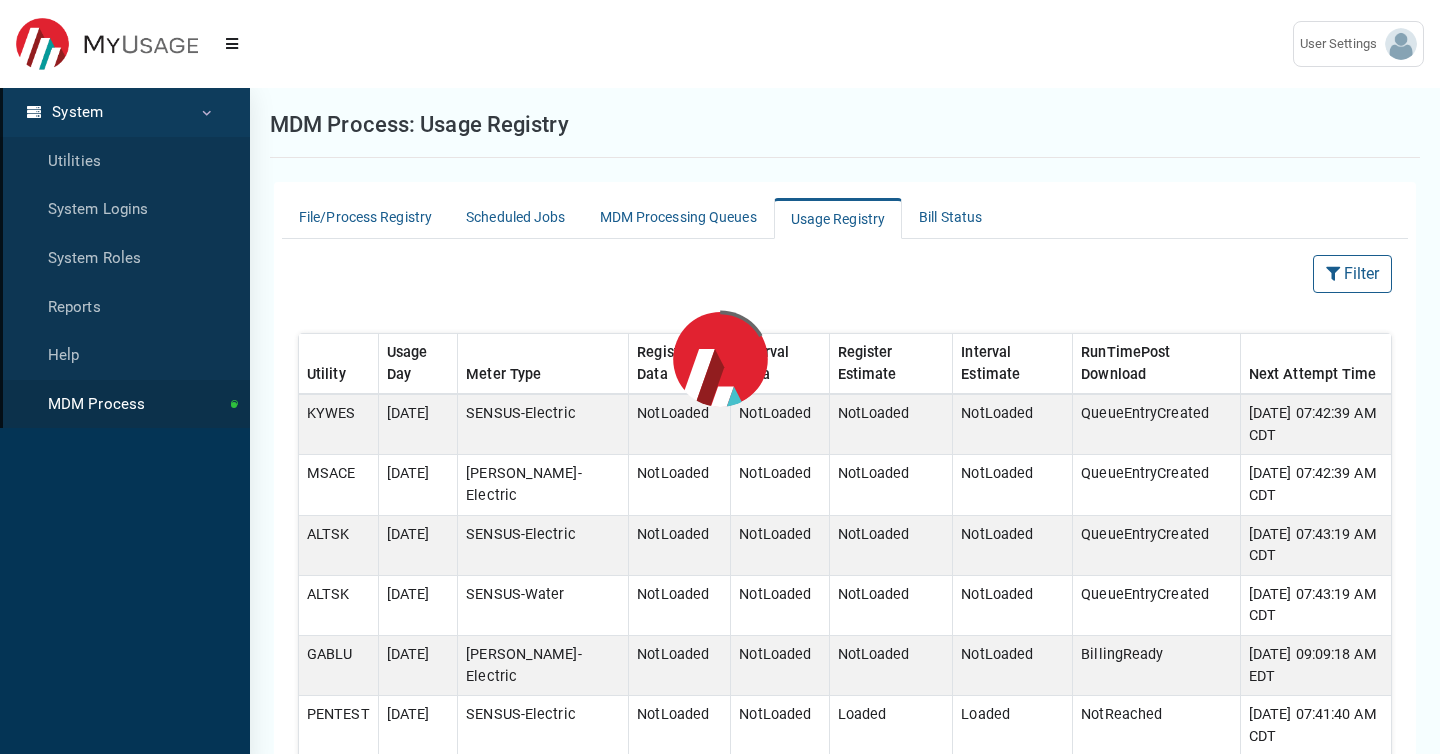 select on "25 per page" 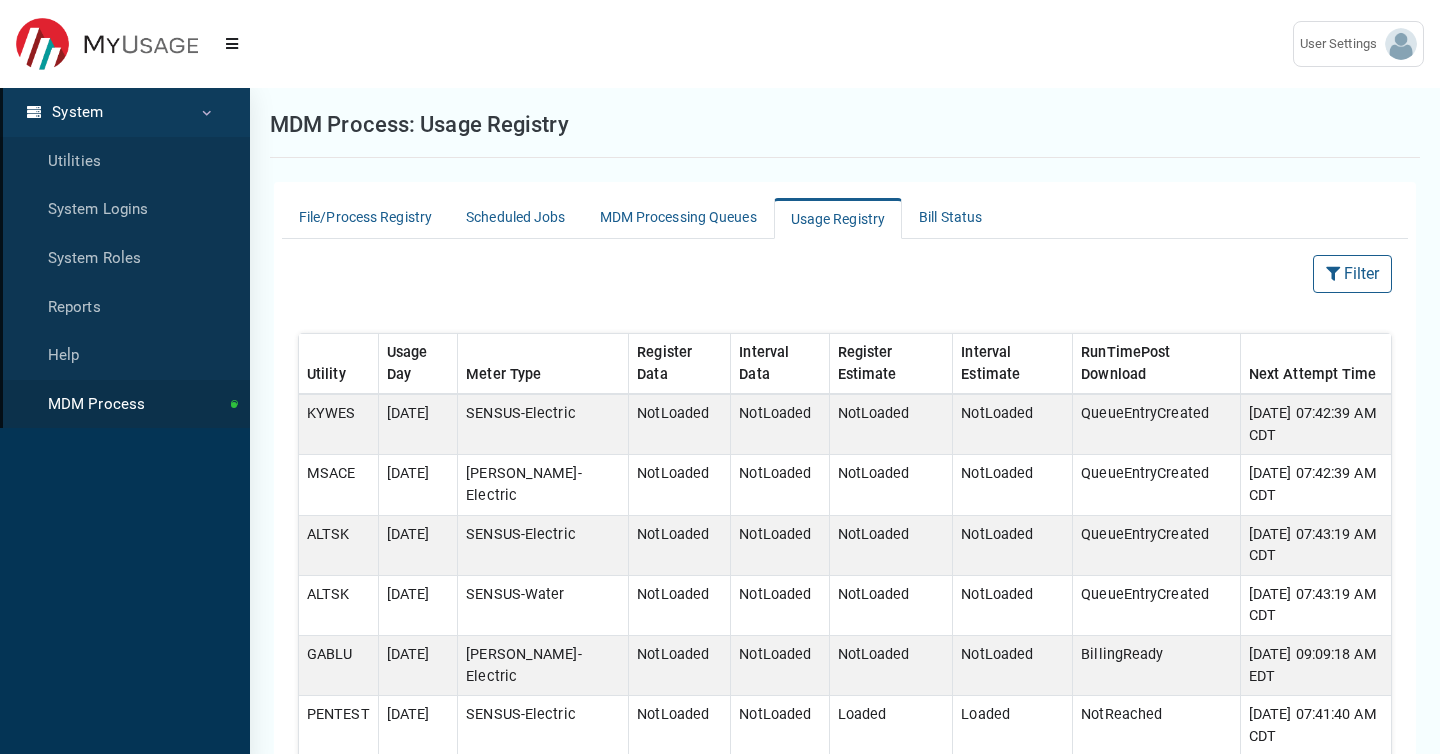 click on "Usage Registry" at bounding box center (838, 218) 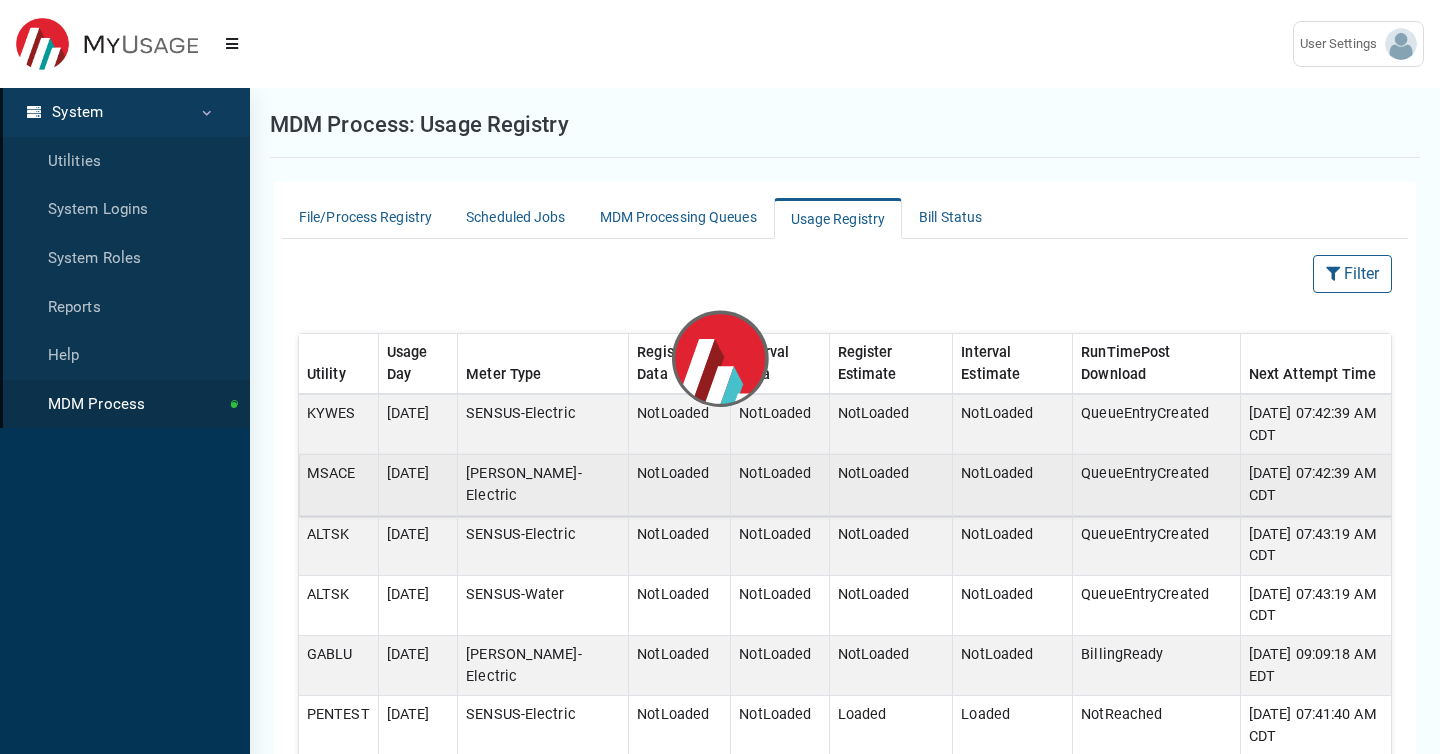 select on "25 per page" 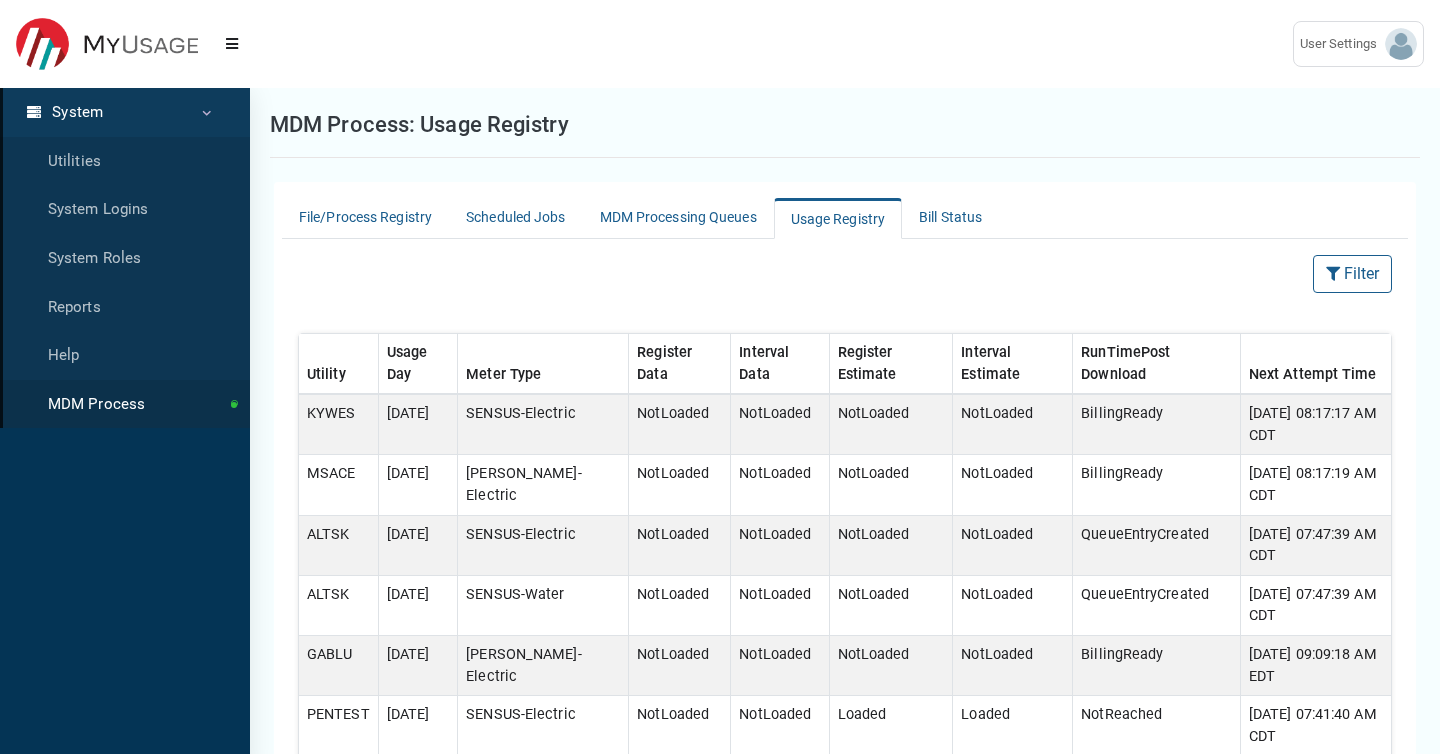 scroll, scrollTop: 1, scrollLeft: 0, axis: vertical 